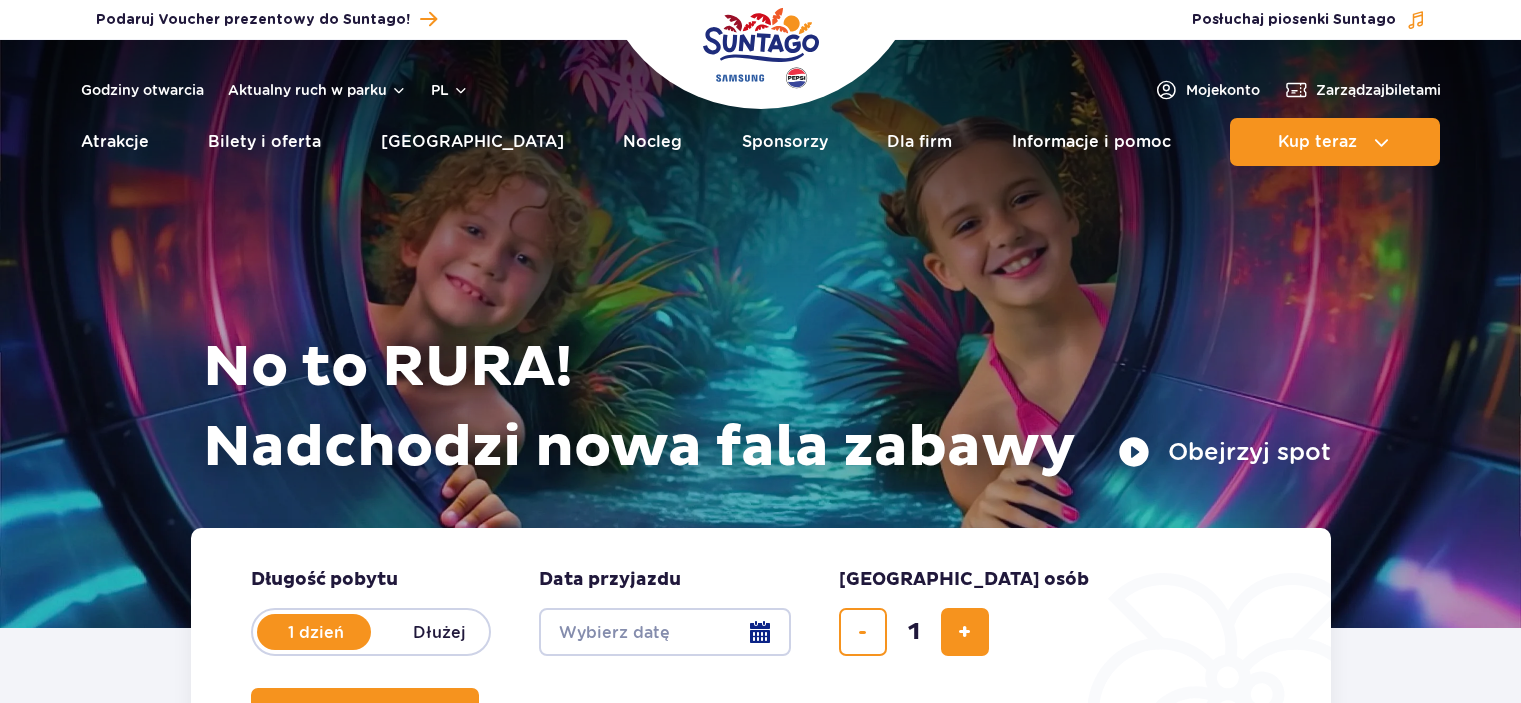 scroll, scrollTop: 0, scrollLeft: 0, axis: both 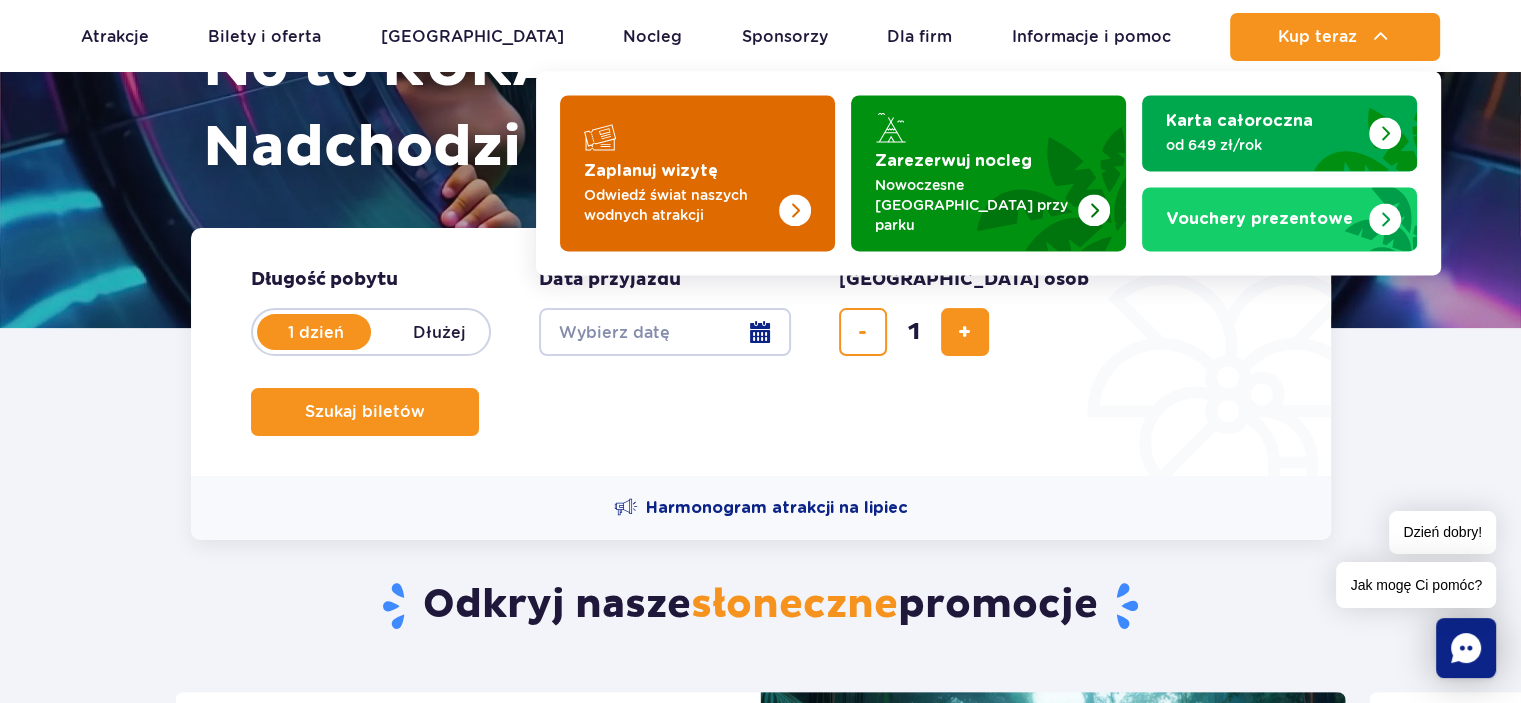 click at bounding box center [697, 173] 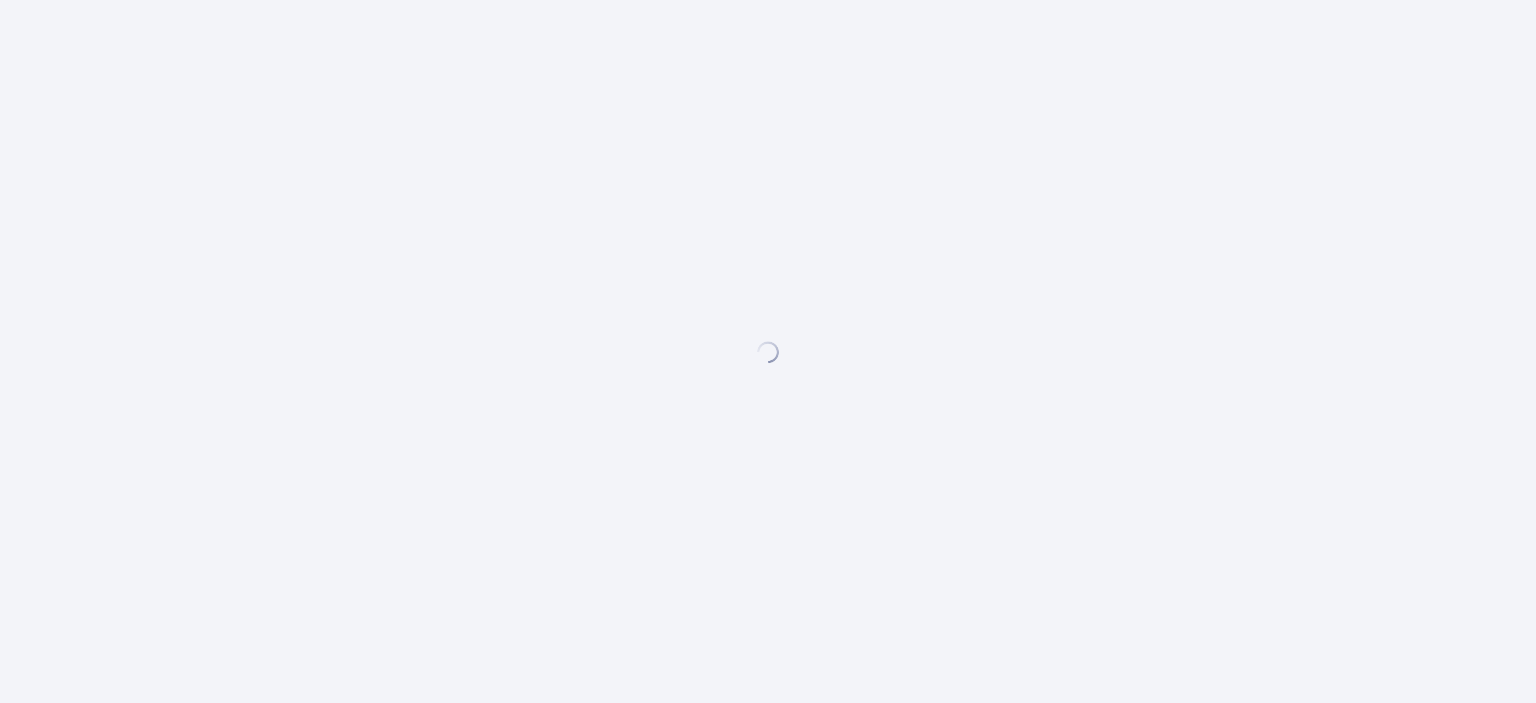 scroll, scrollTop: 0, scrollLeft: 0, axis: both 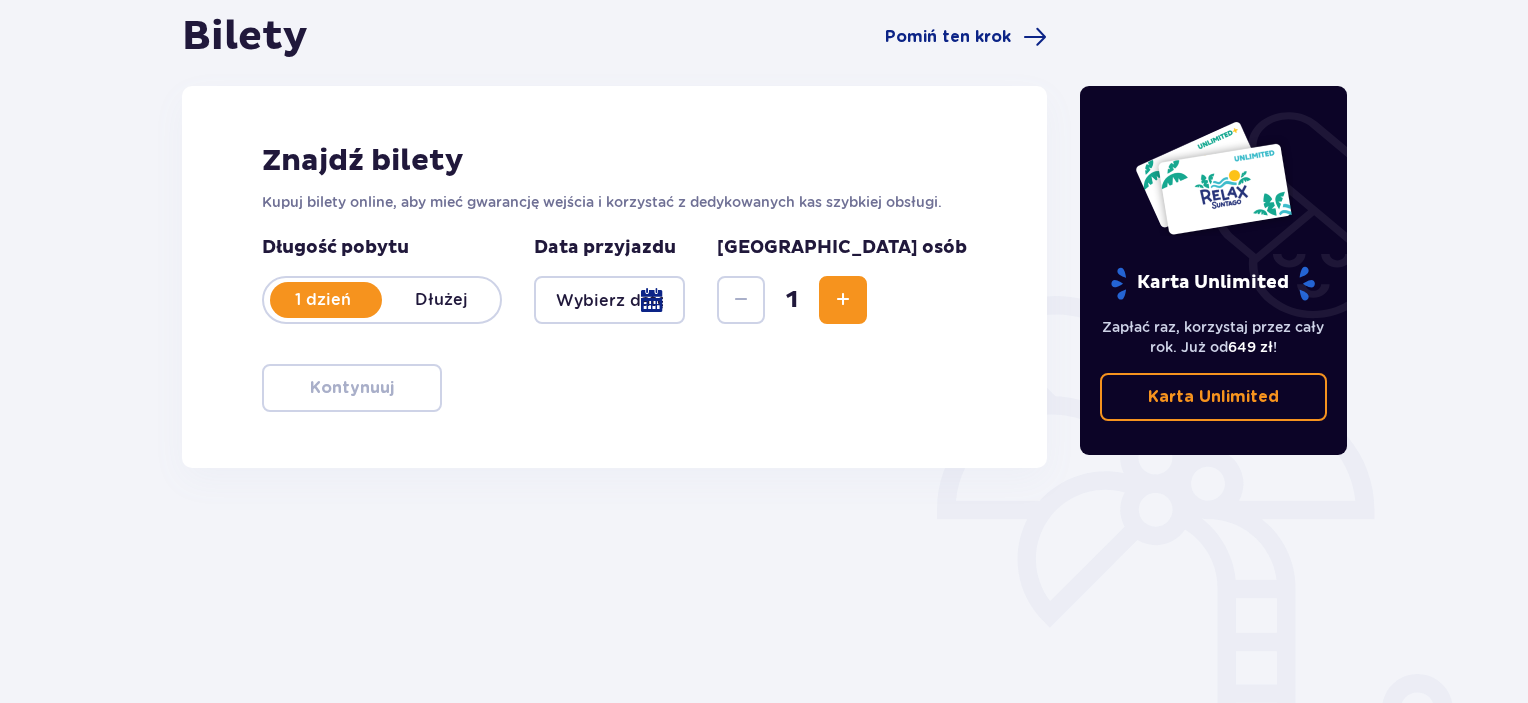 click at bounding box center (609, 300) 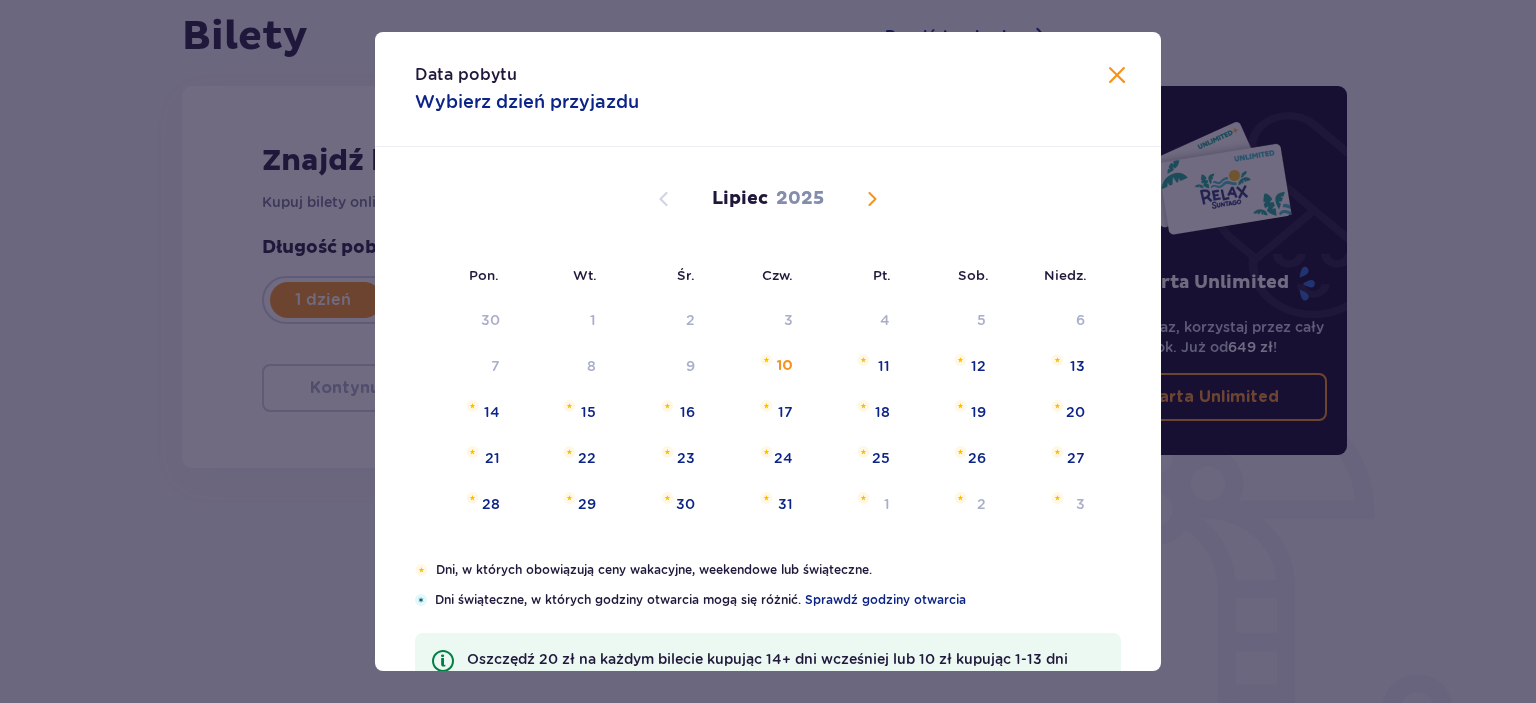 click at bounding box center (872, 199) 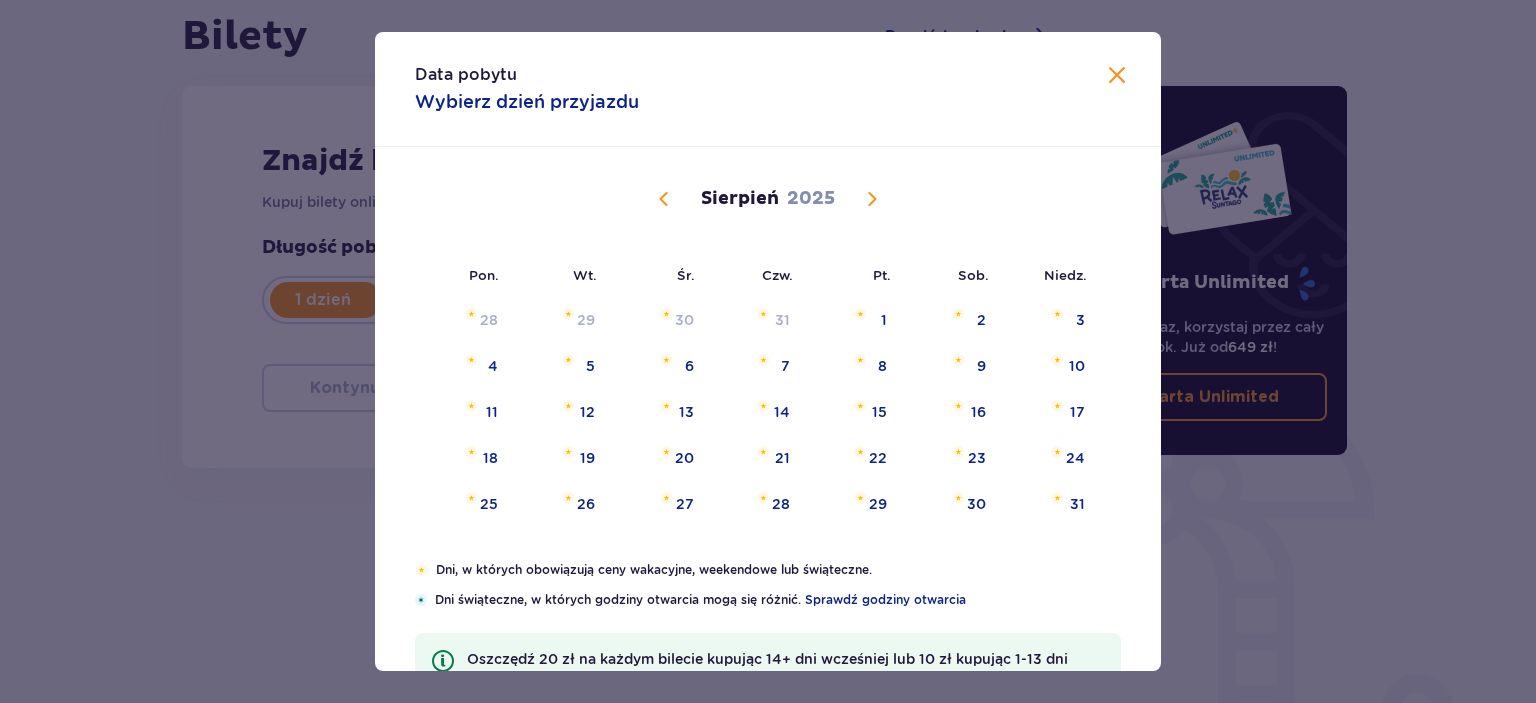 click at bounding box center [872, 199] 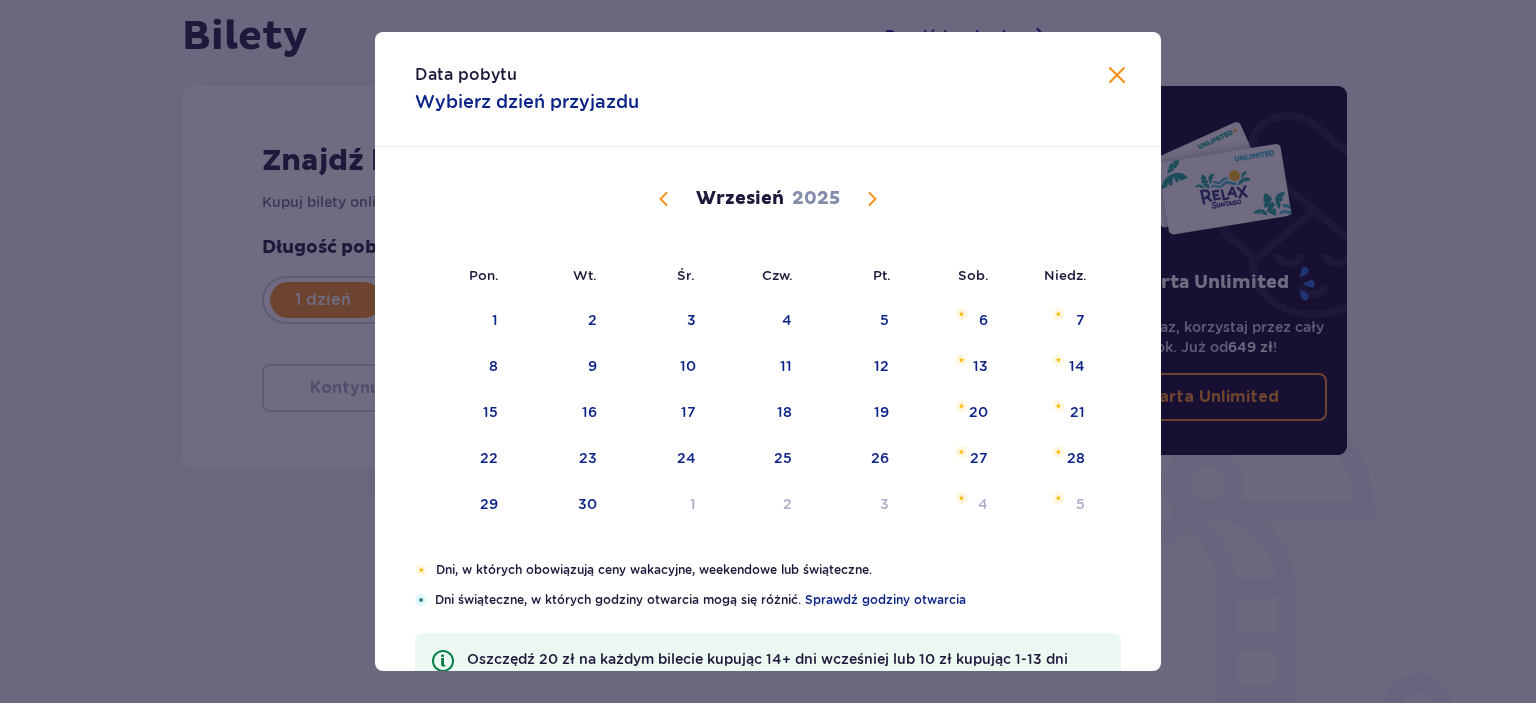 click at bounding box center [664, 199] 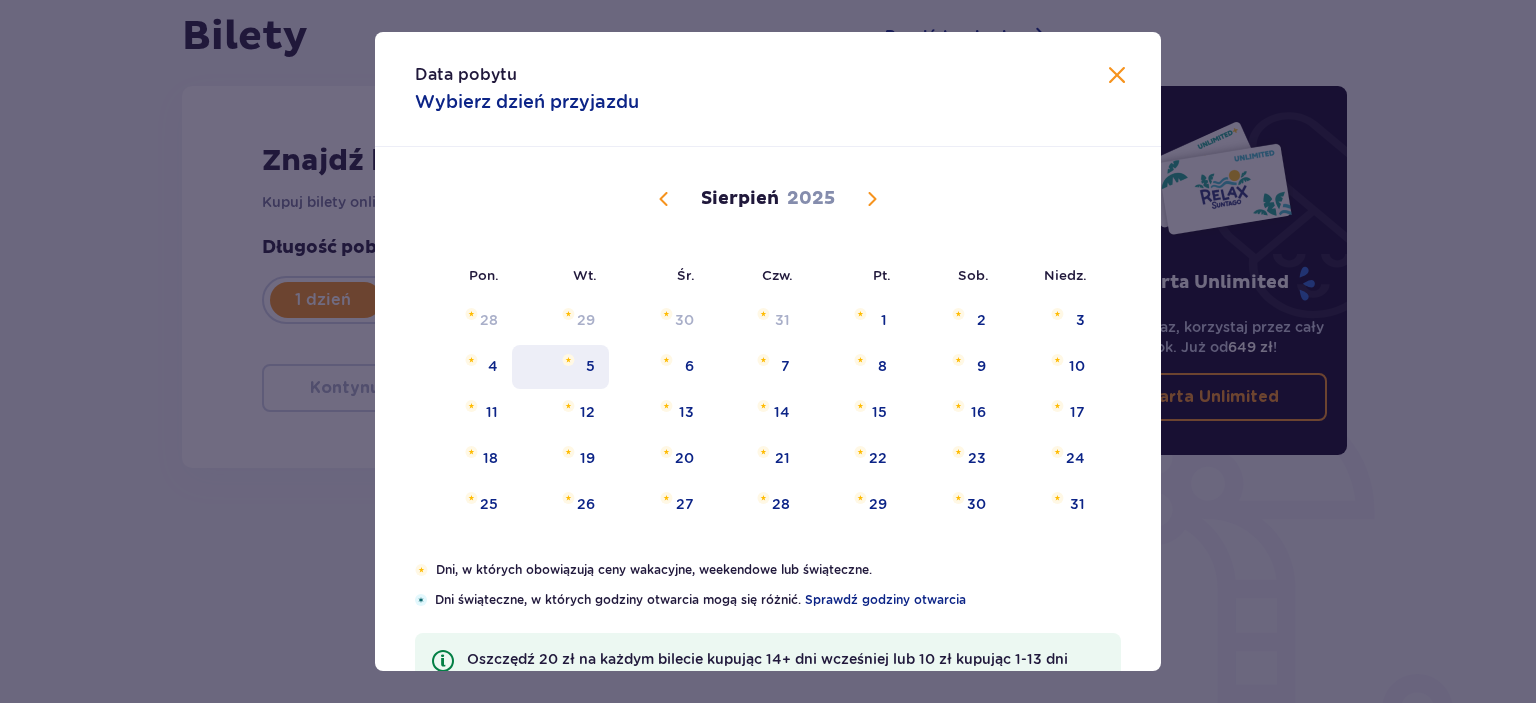 click on "5" at bounding box center [560, 367] 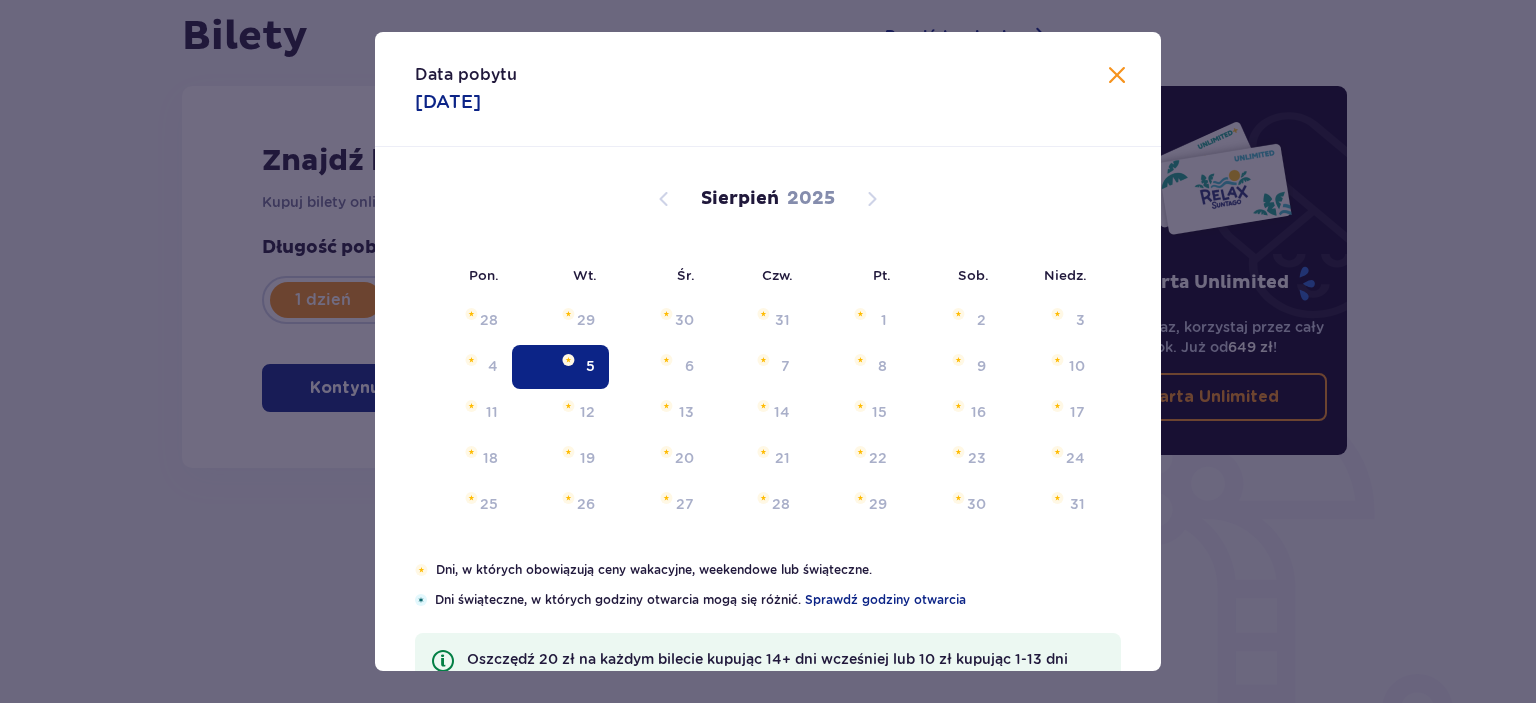 type on "05.08.25" 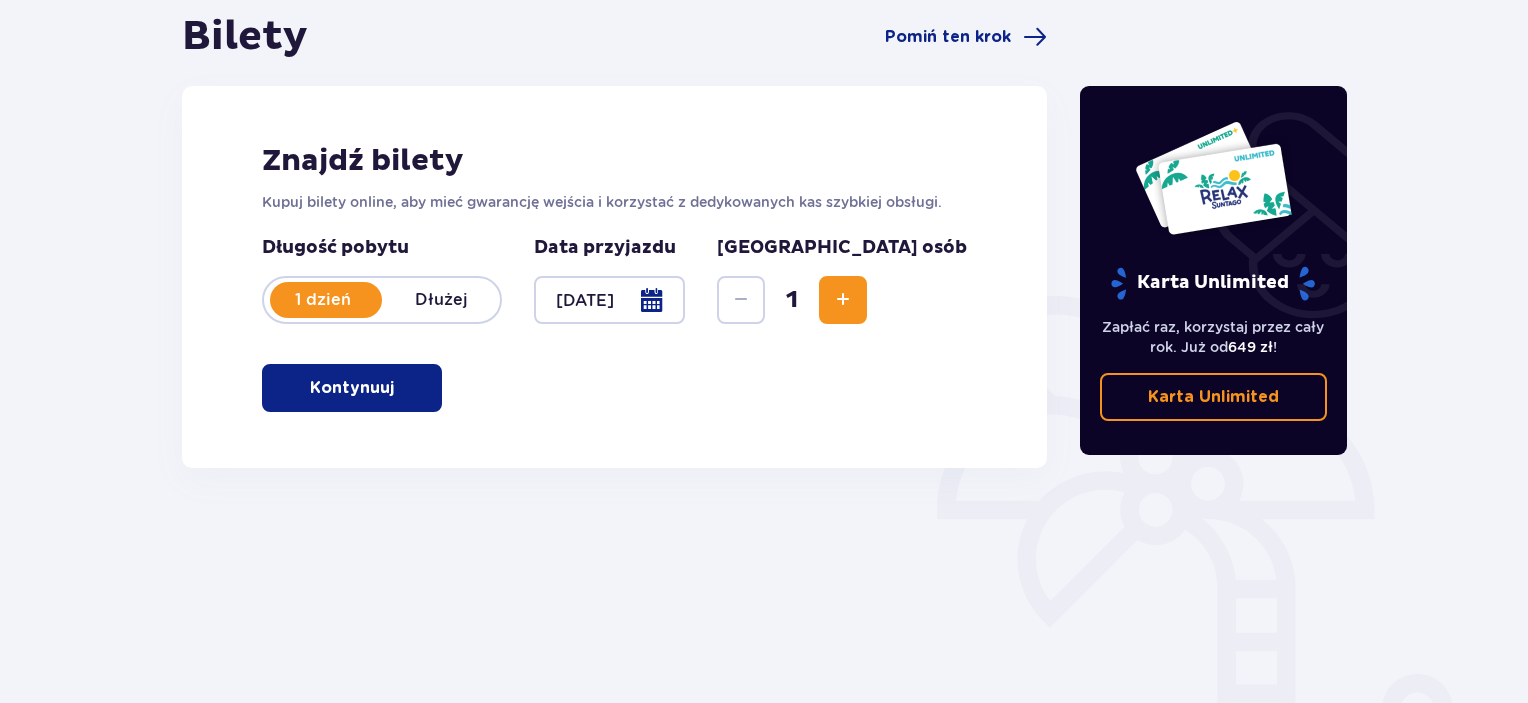 click at bounding box center [843, 300] 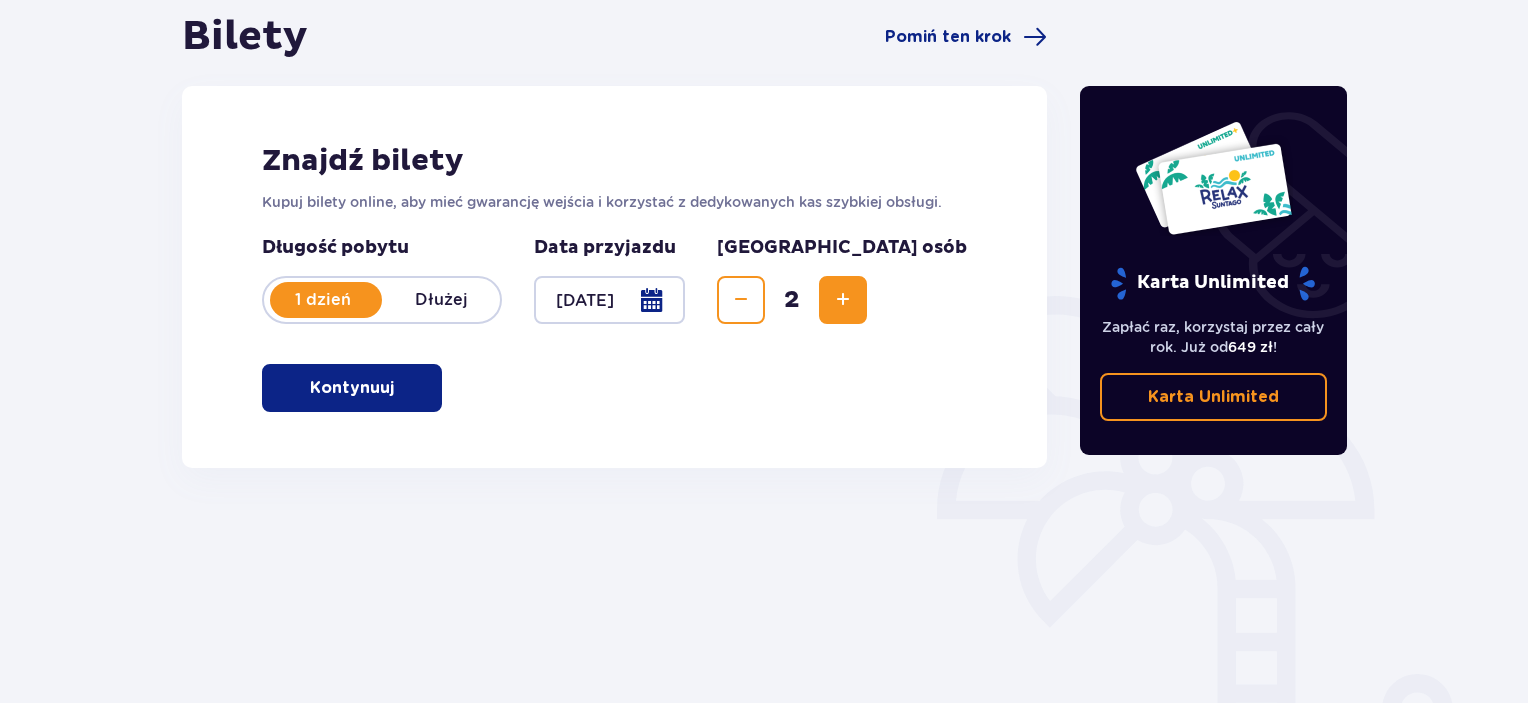 click on "Kontynuuj" at bounding box center [352, 388] 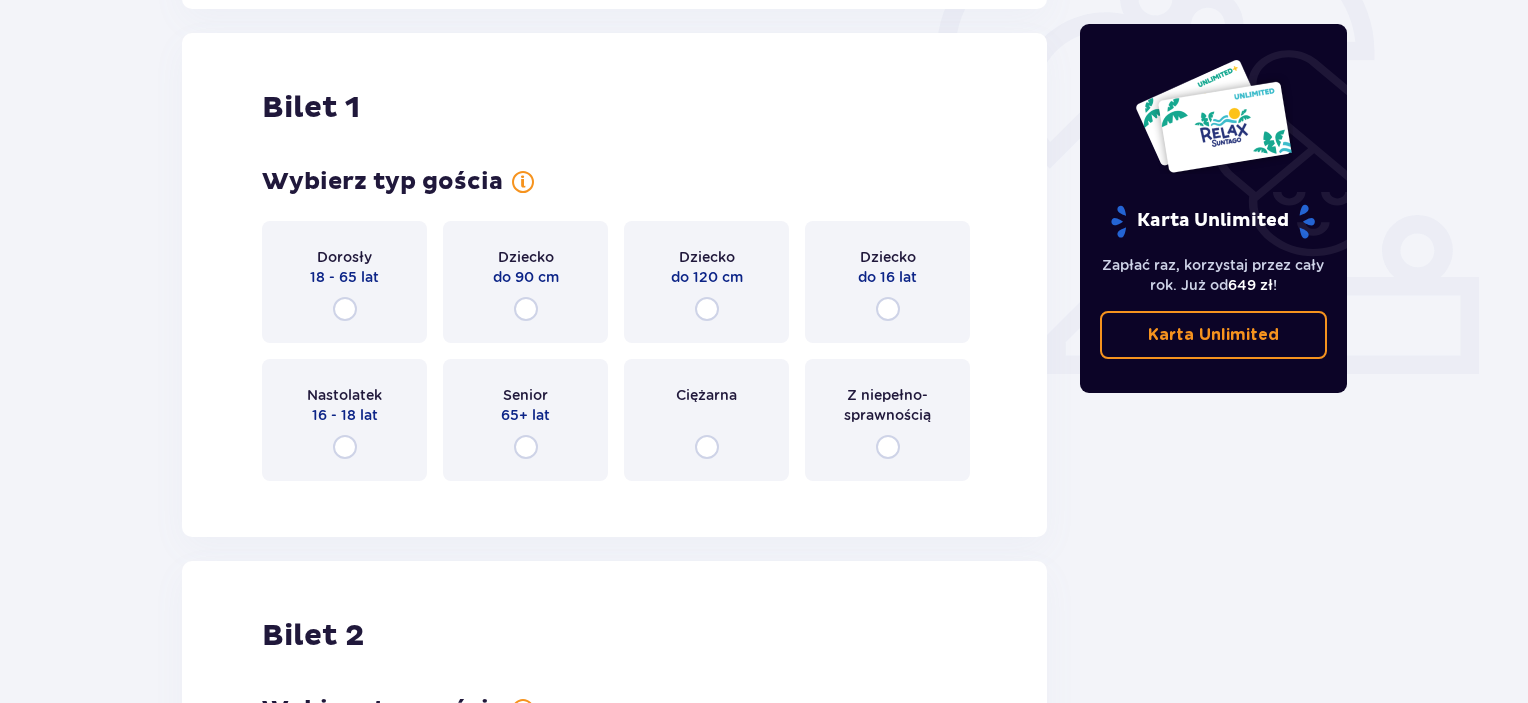 scroll, scrollTop: 668, scrollLeft: 0, axis: vertical 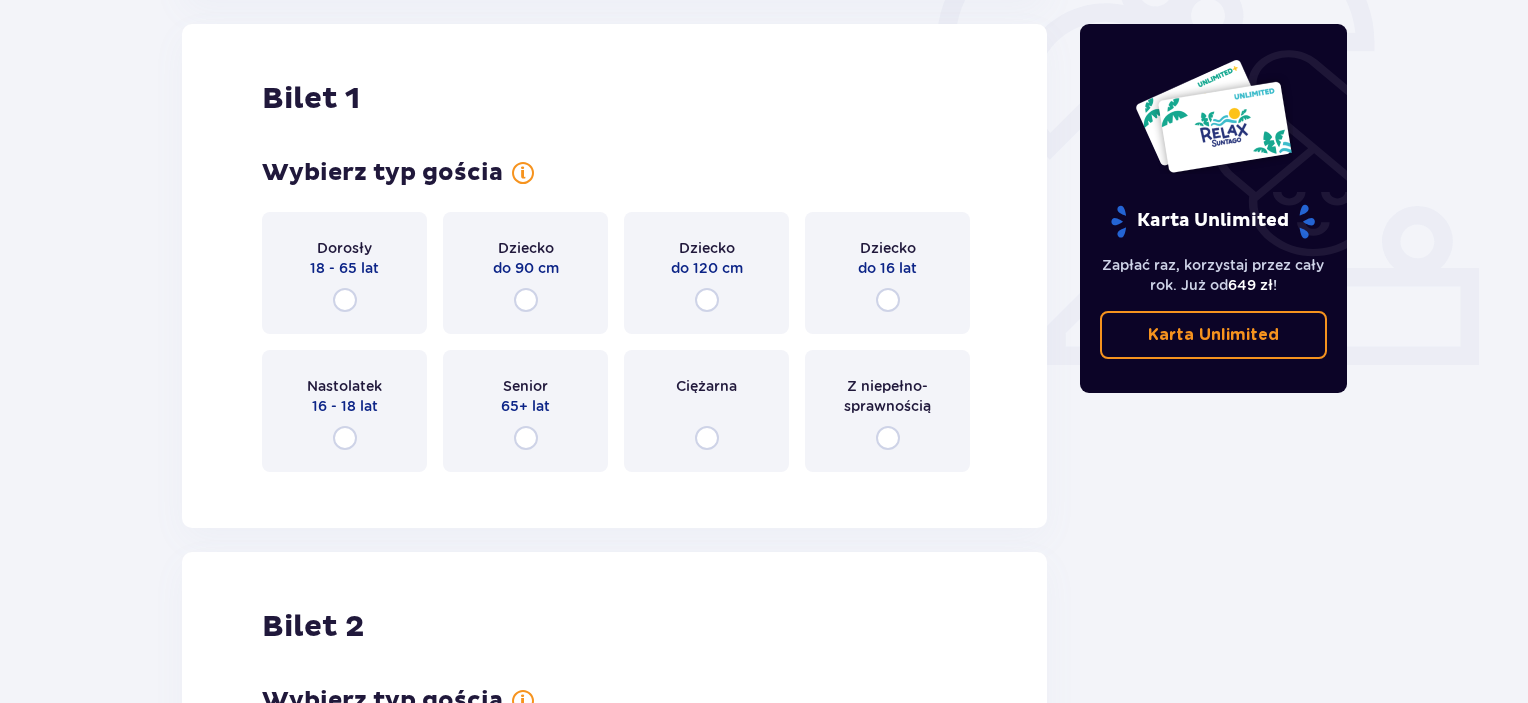 click on "Dorosły 18 - 65 lat" at bounding box center [344, 273] 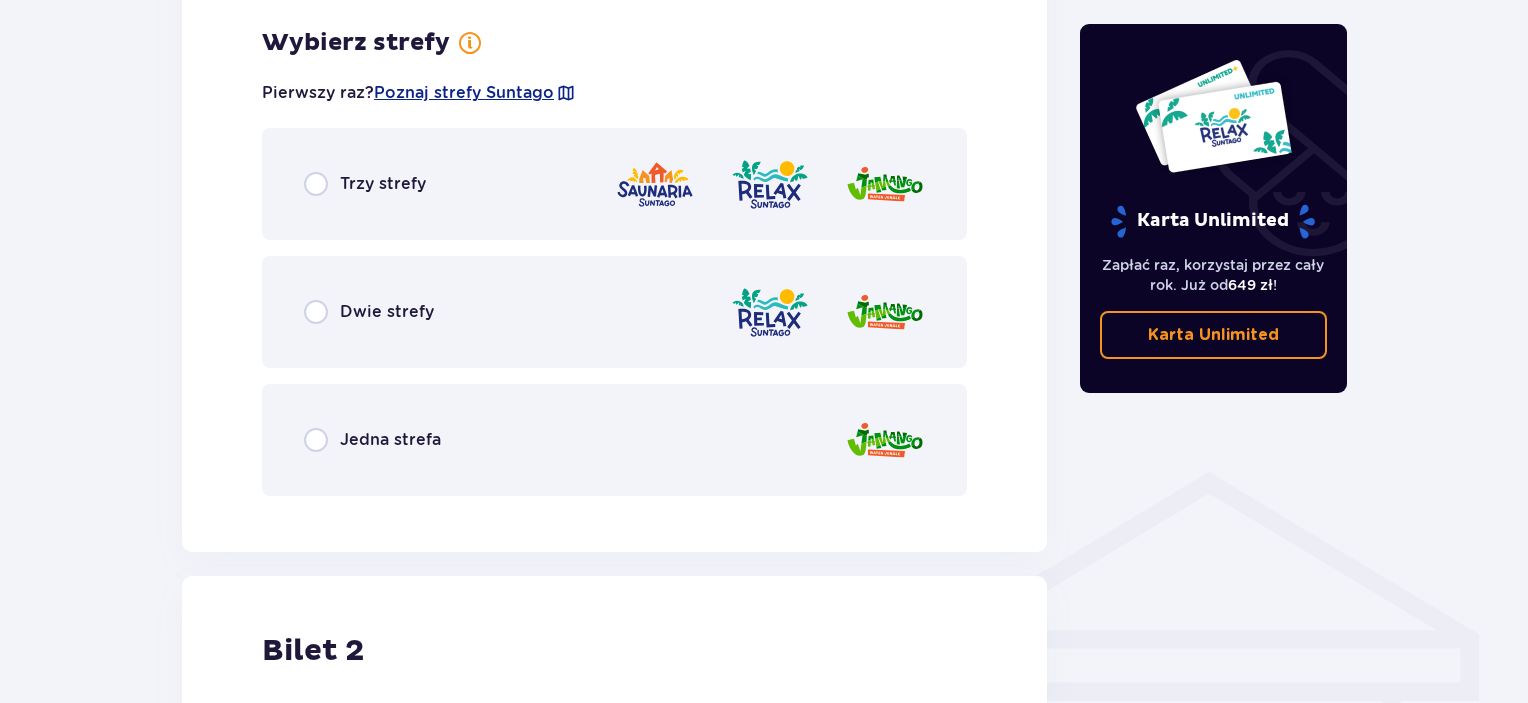 scroll, scrollTop: 1156, scrollLeft: 0, axis: vertical 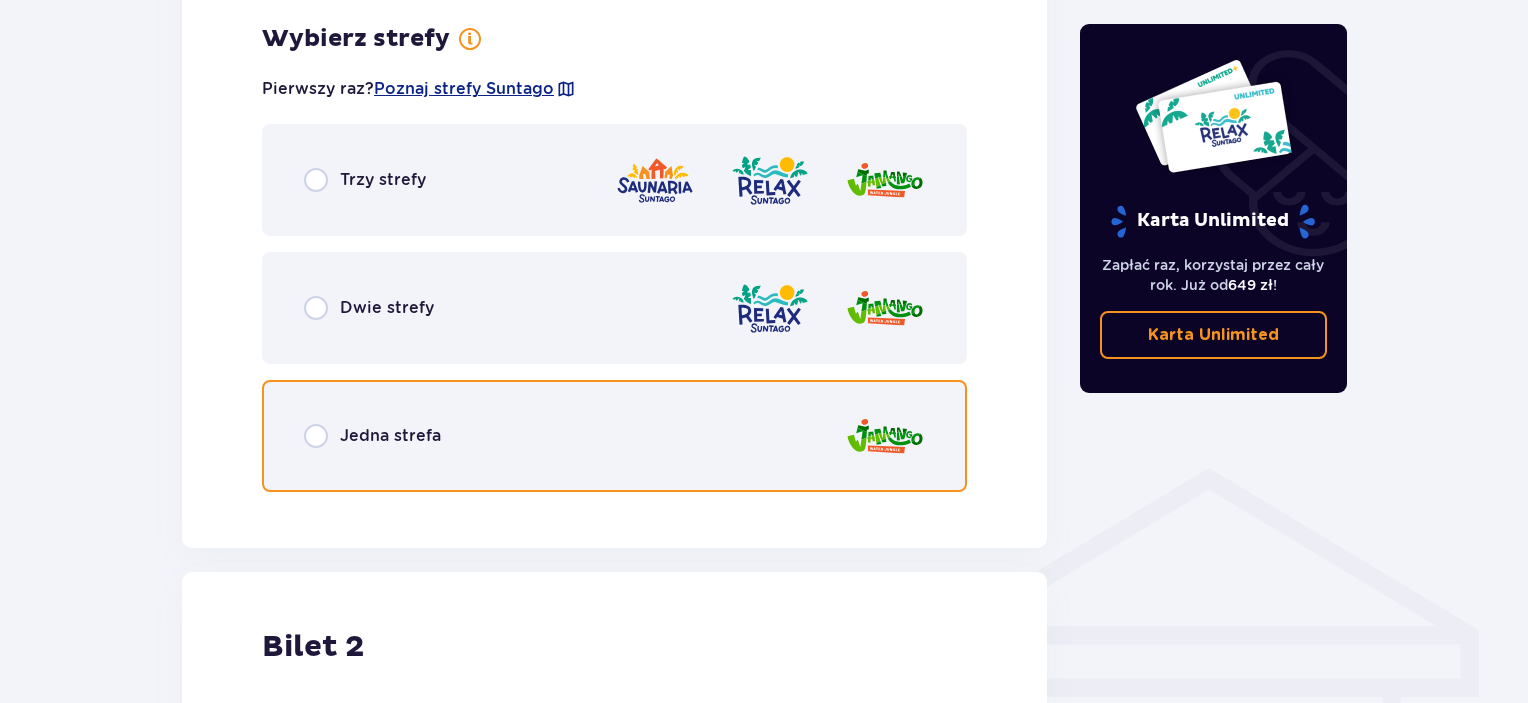 click at bounding box center [316, 436] 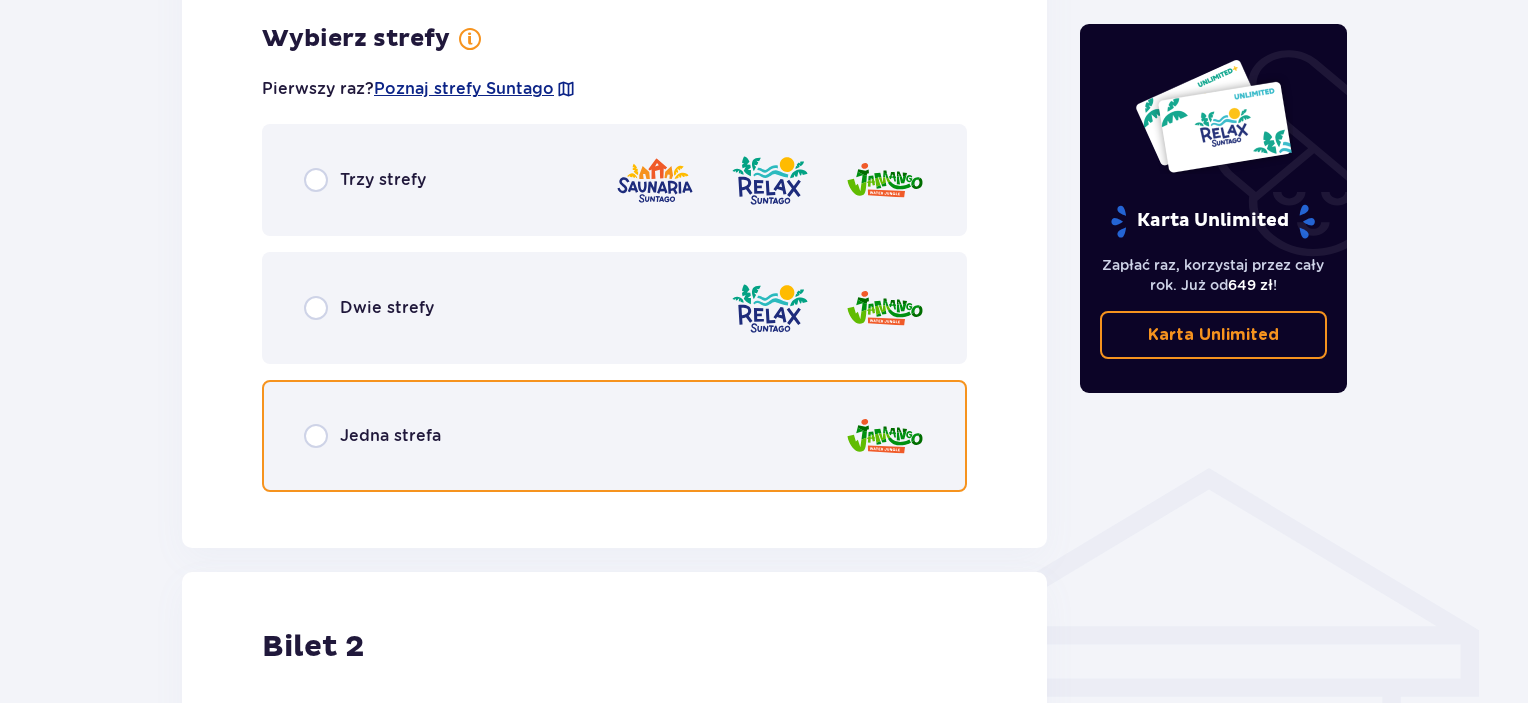 radio on "true" 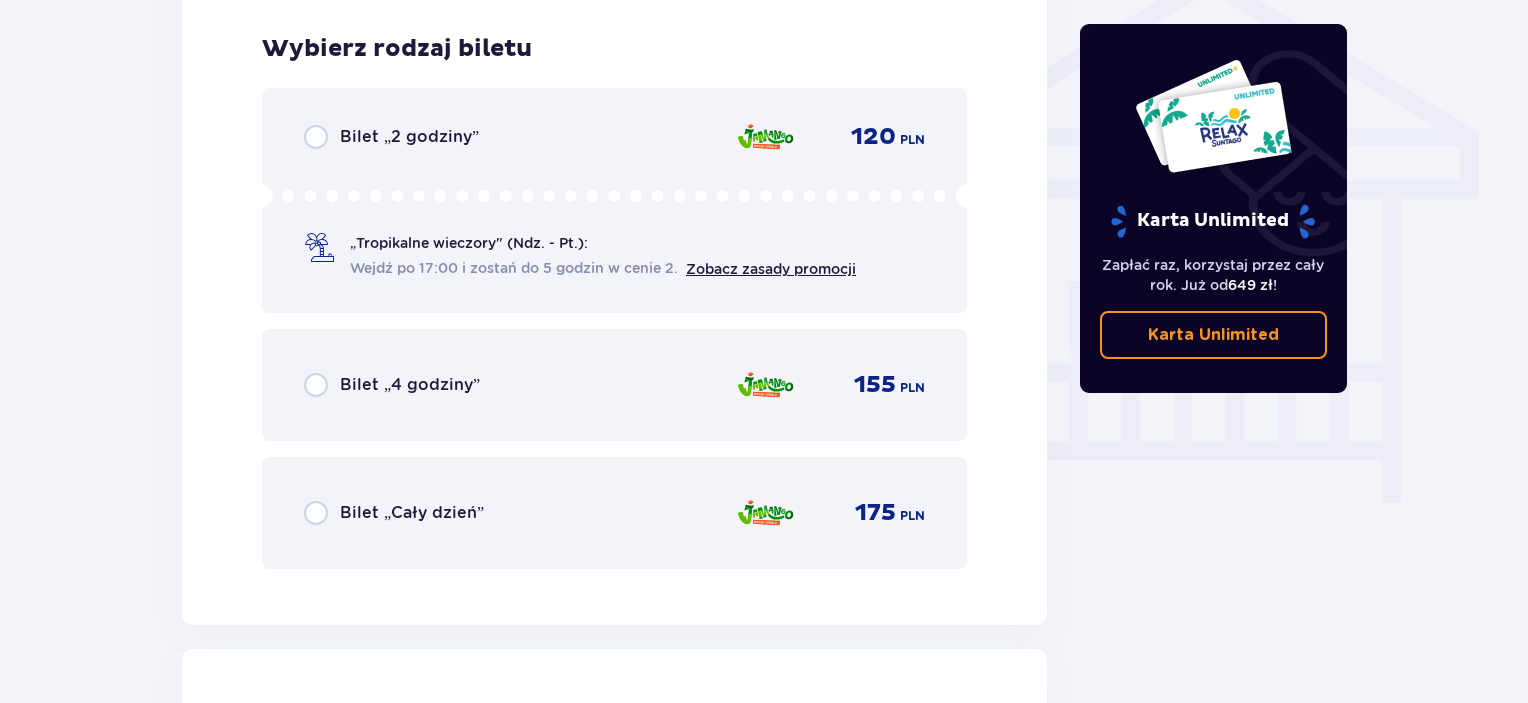 scroll, scrollTop: 1664, scrollLeft: 0, axis: vertical 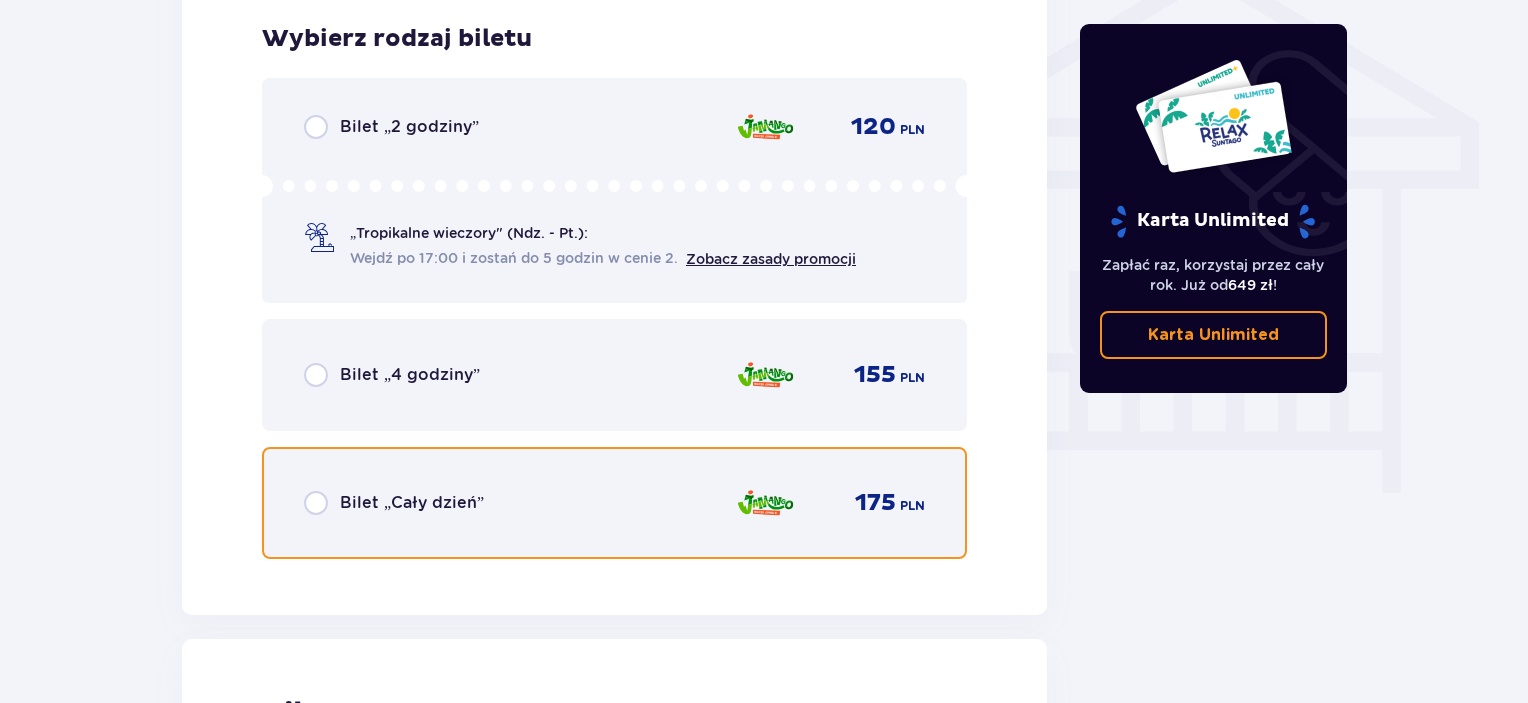 click at bounding box center (316, 503) 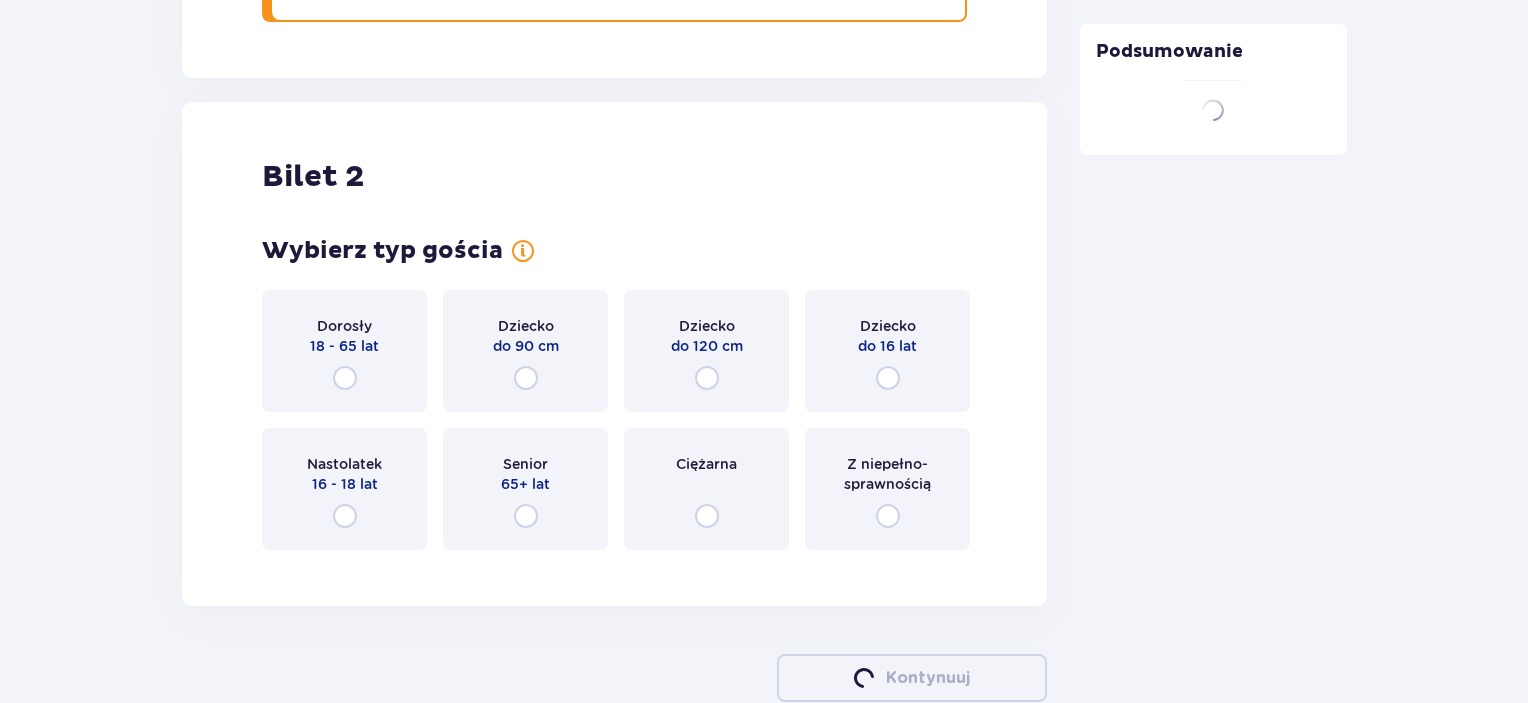 scroll, scrollTop: 2278, scrollLeft: 0, axis: vertical 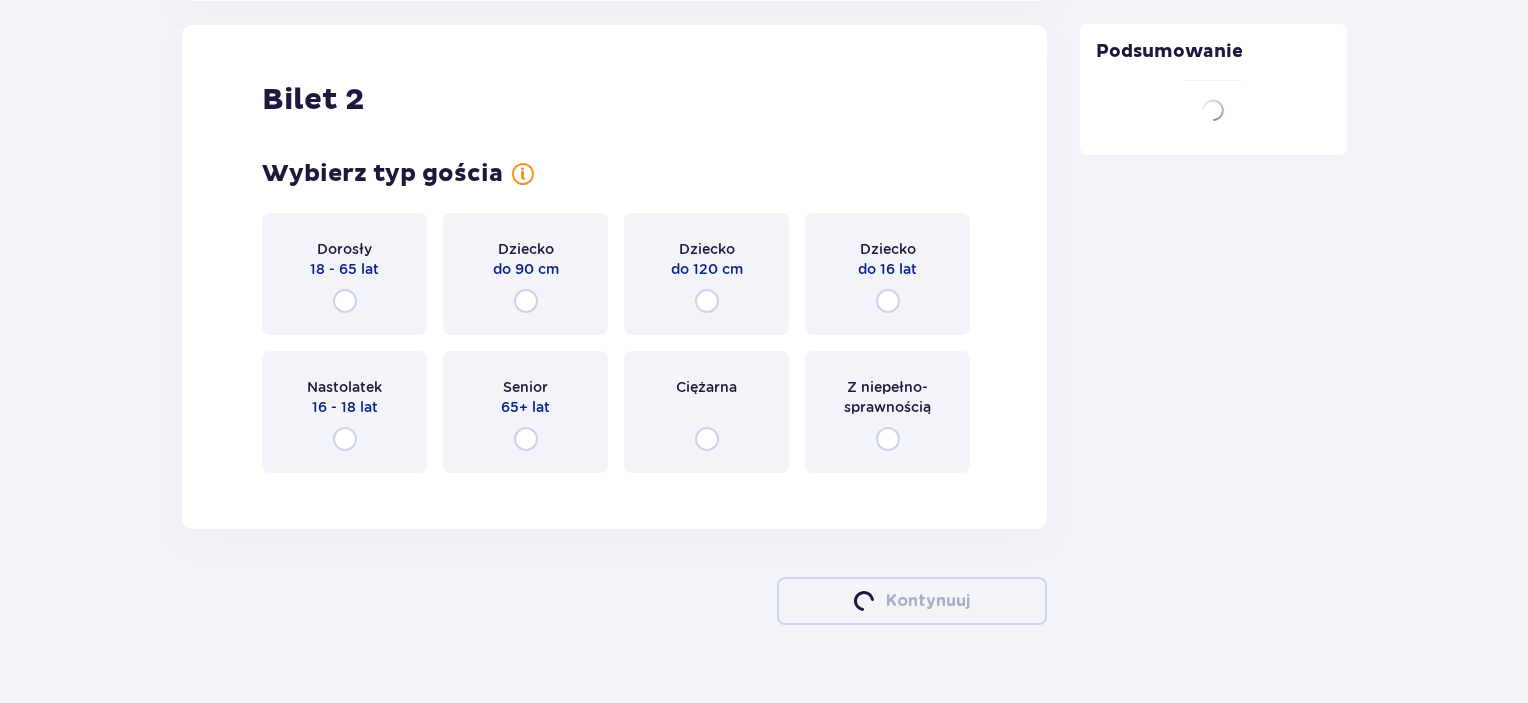click on "Nastolatek 16 - 18 lat" at bounding box center (344, 412) 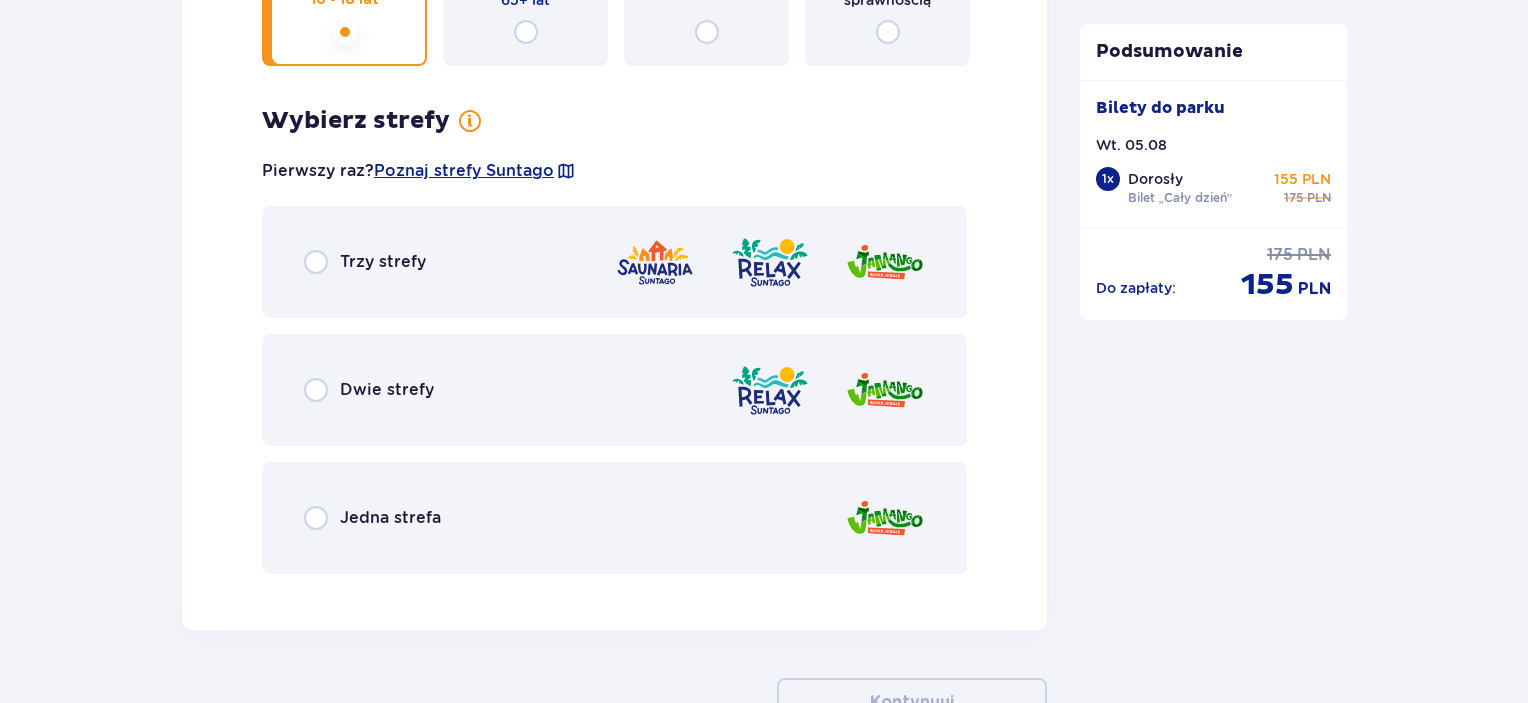 click on "Wybierz strefy Pierwszy raz?  Poznaj strefy Suntago Trzy strefy Dwie strefy Jedna strefa" at bounding box center (614, 340) 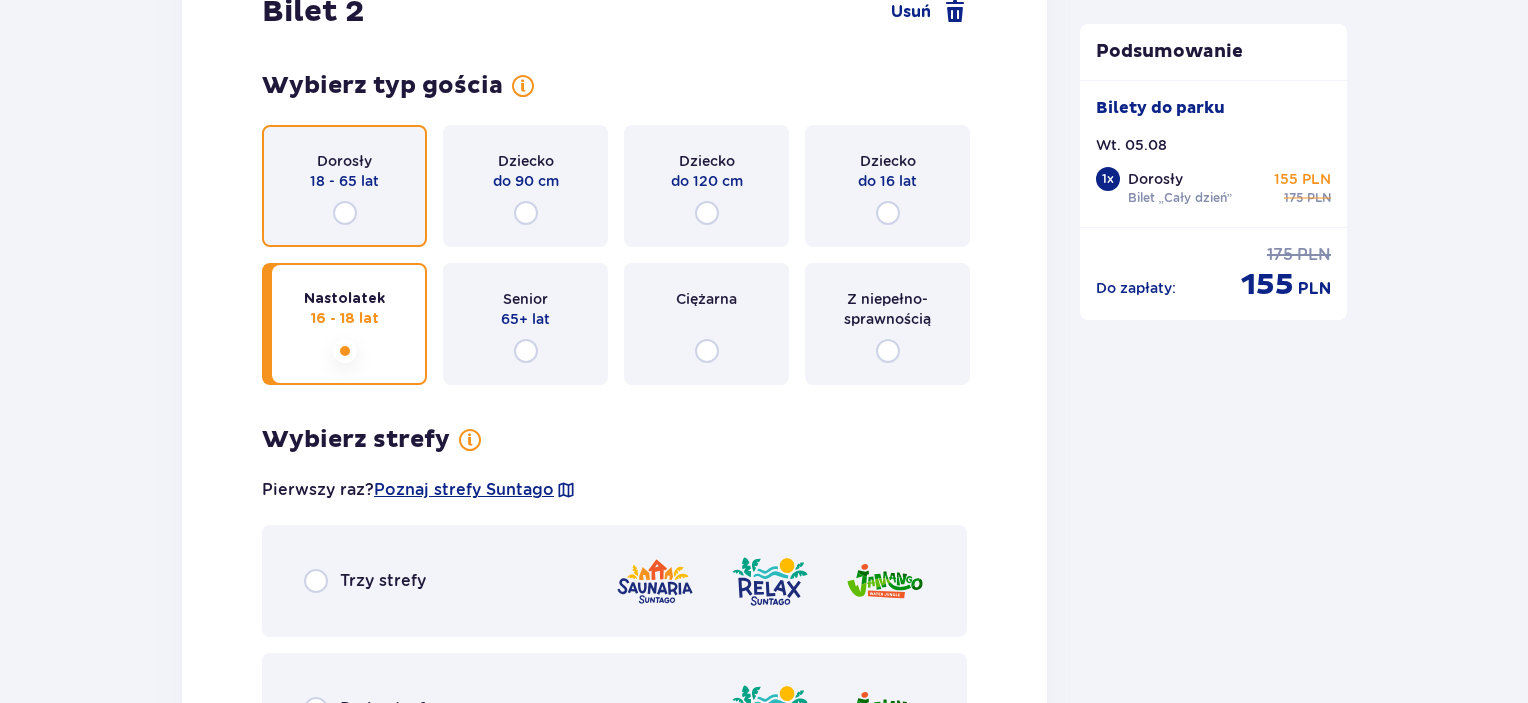 click at bounding box center [345, 213] 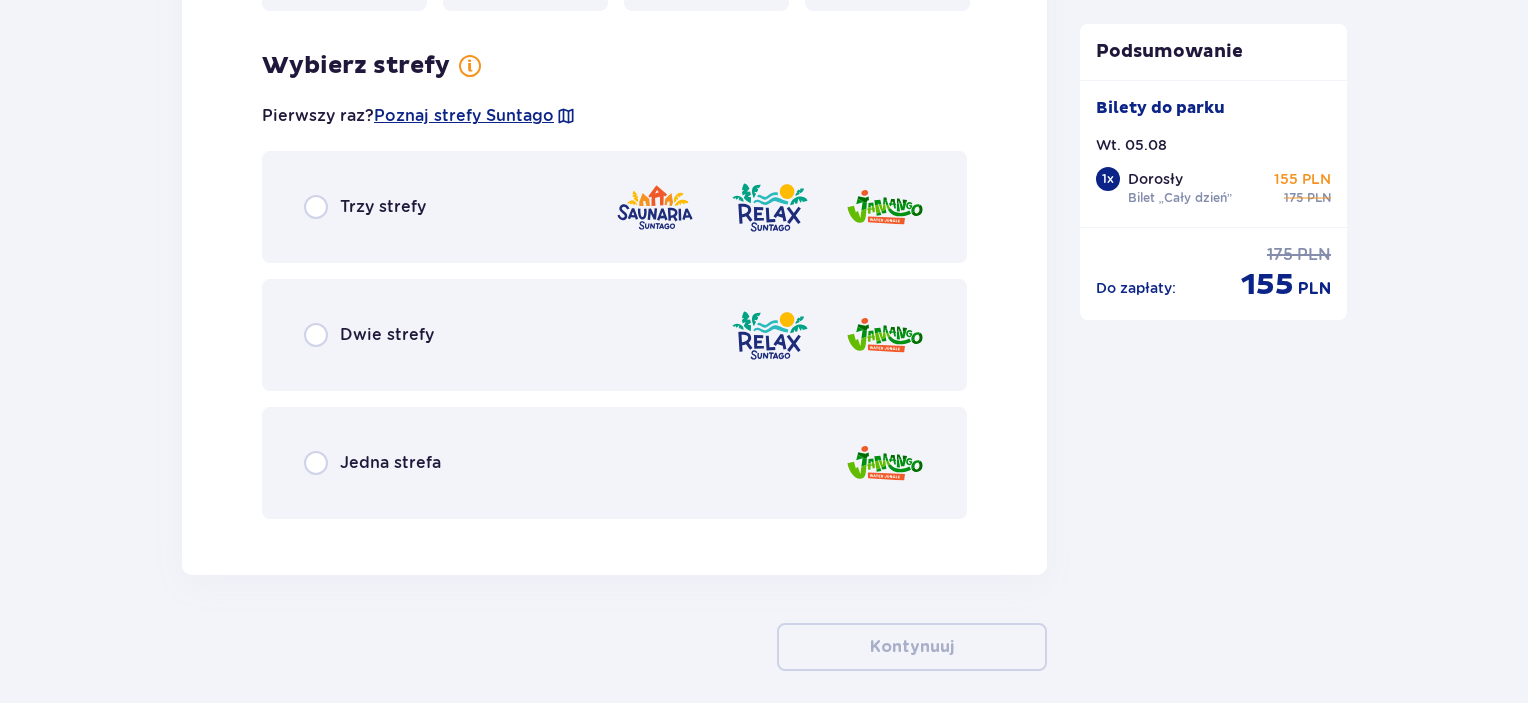 scroll, scrollTop: 2766, scrollLeft: 0, axis: vertical 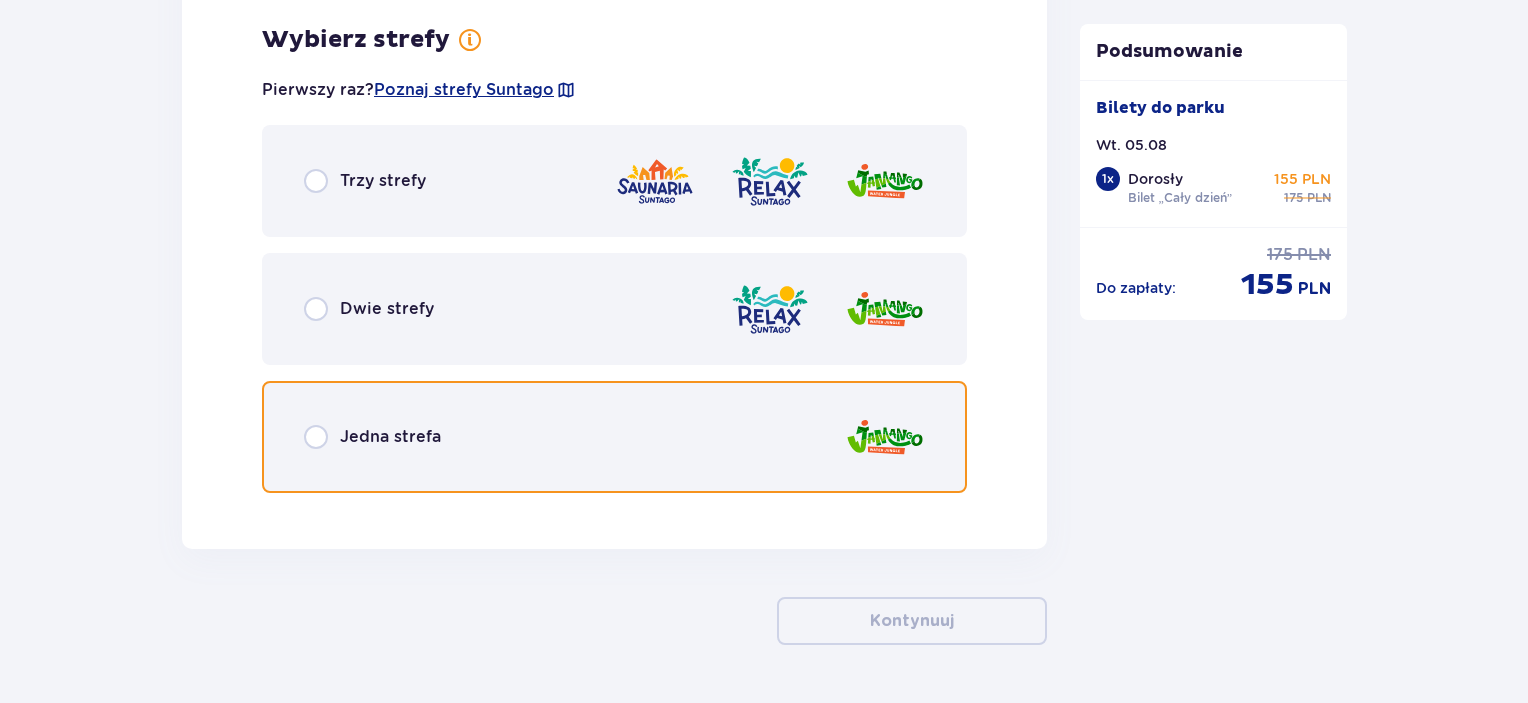 click at bounding box center [316, 437] 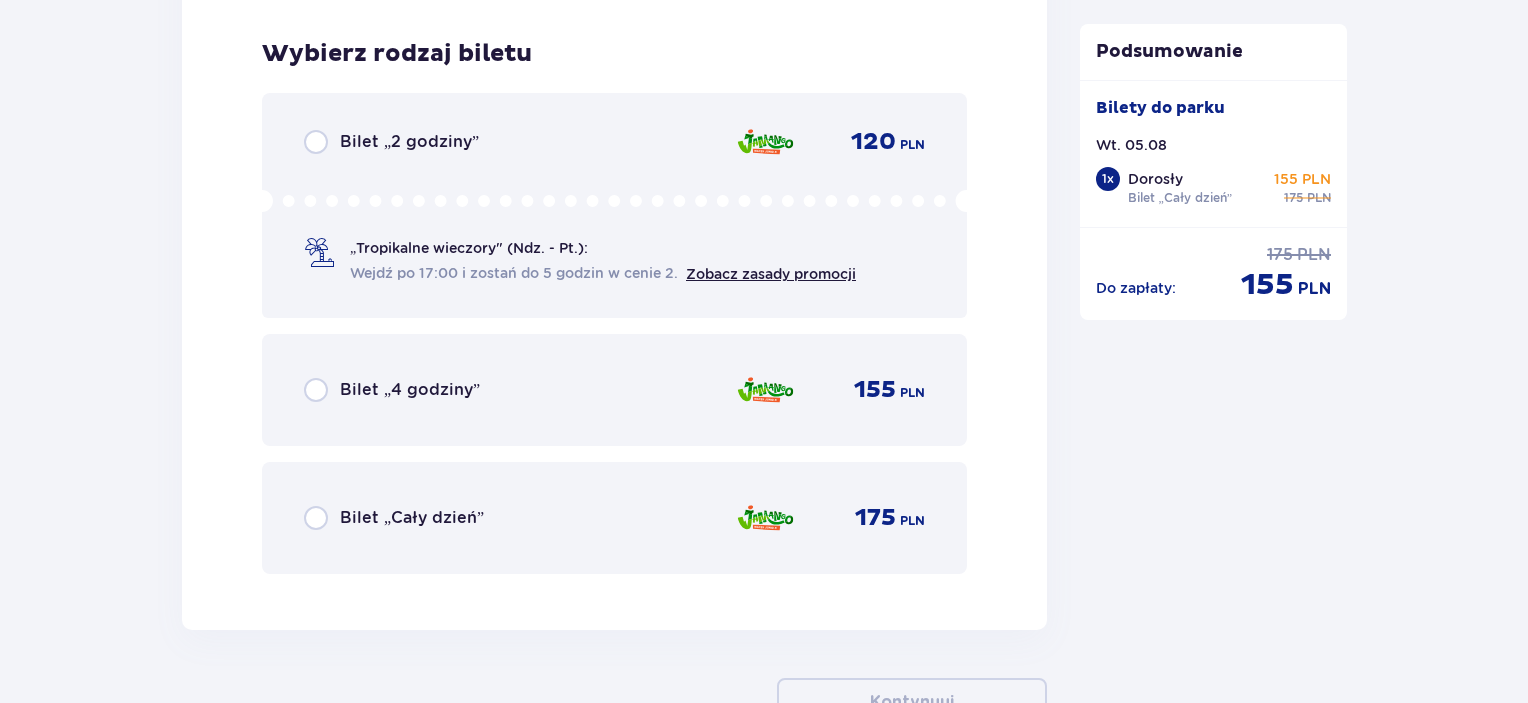 scroll, scrollTop: 3274, scrollLeft: 0, axis: vertical 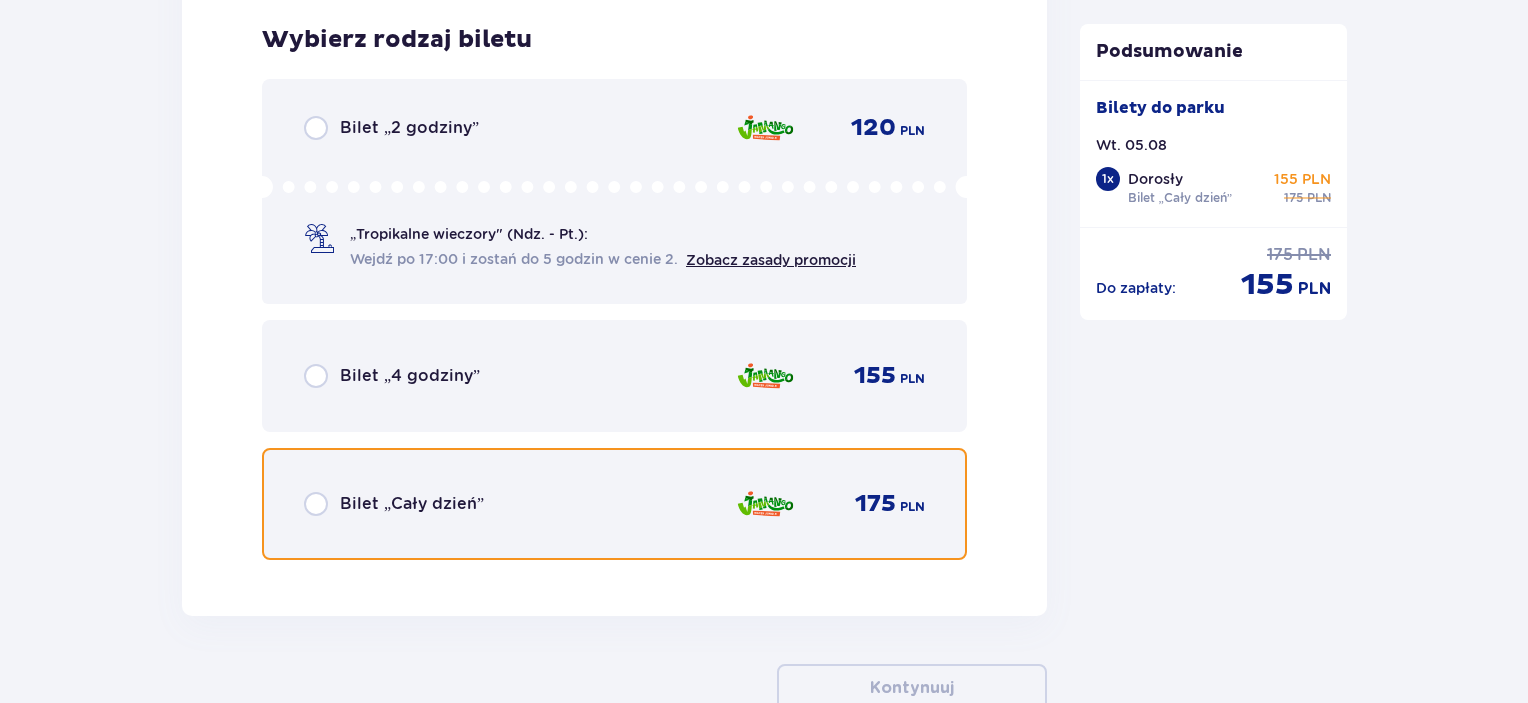 click at bounding box center [316, 504] 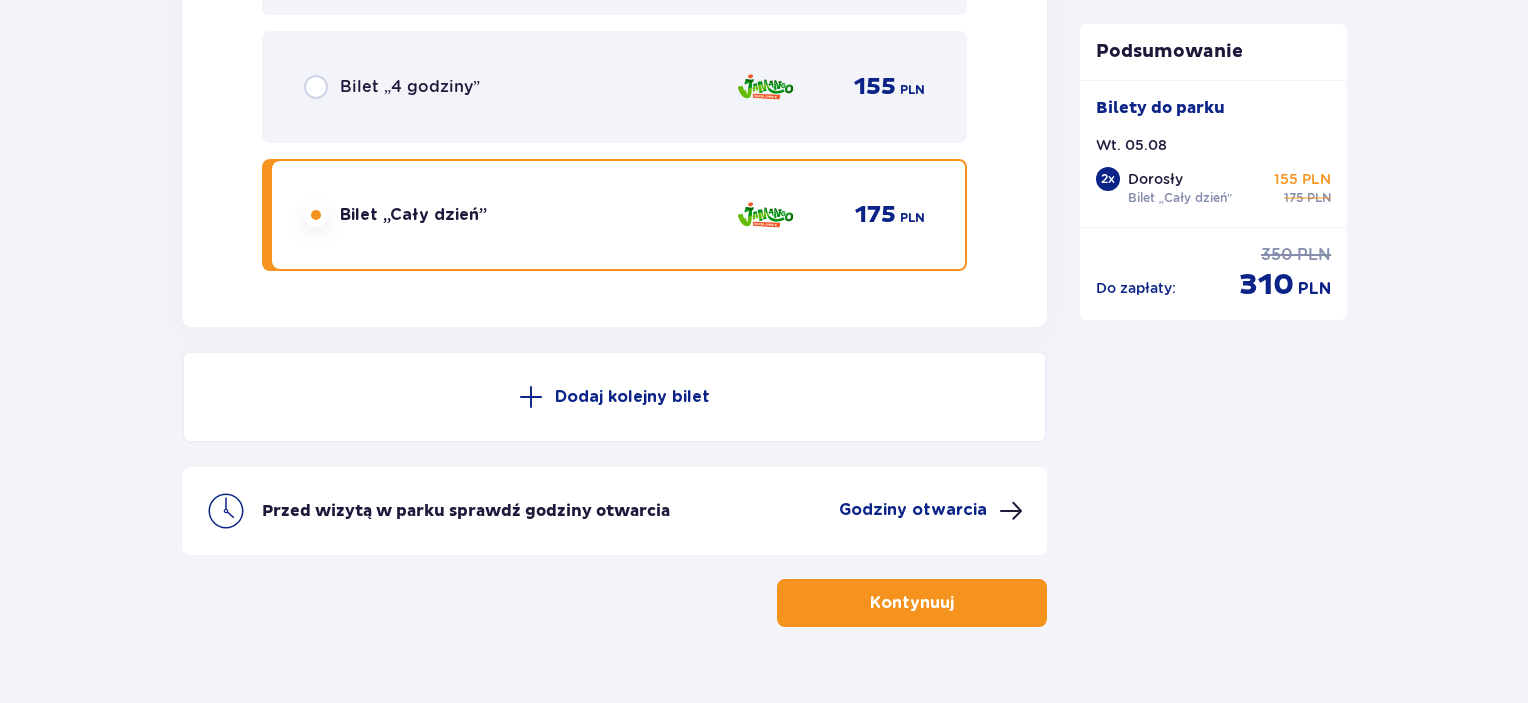 scroll, scrollTop: 3604, scrollLeft: 0, axis: vertical 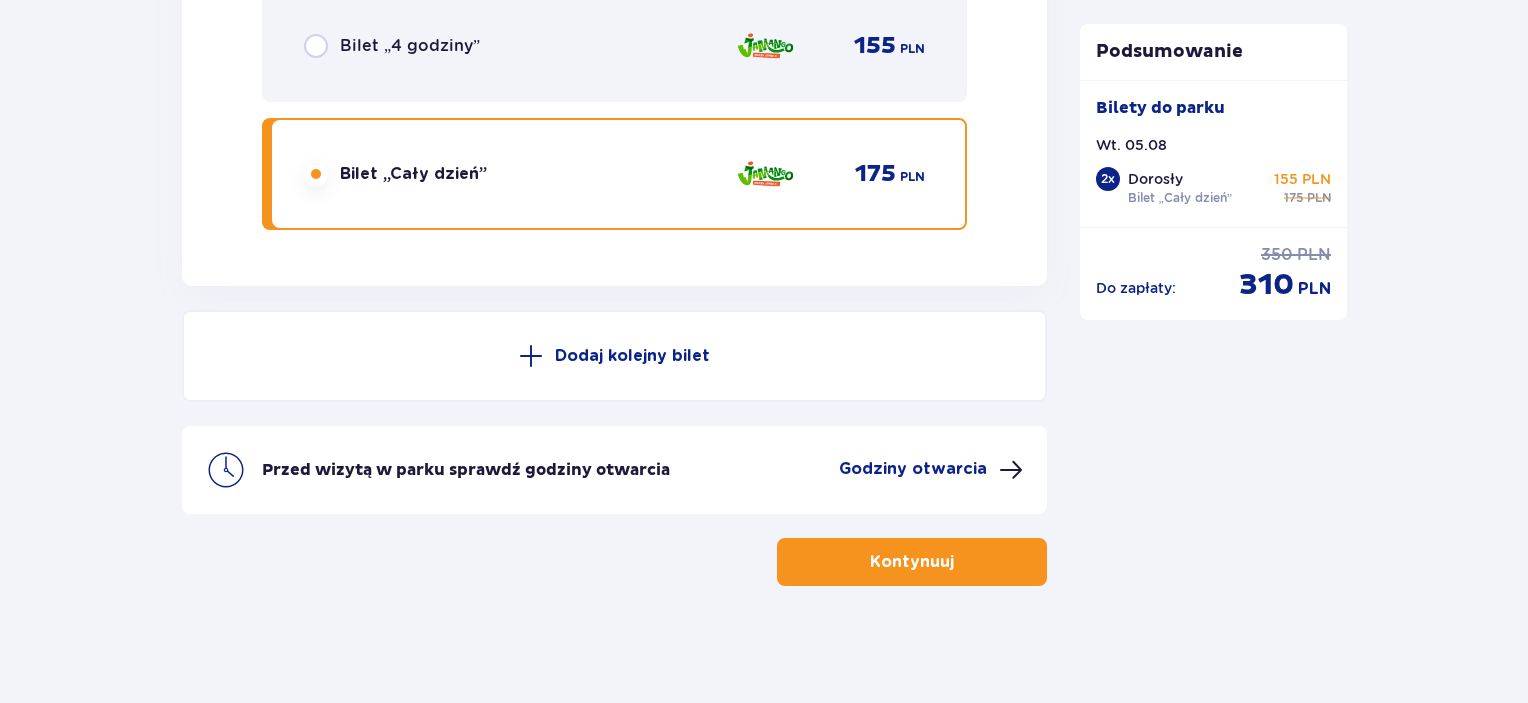 click on "Godziny otwarcia" at bounding box center [913, 469] 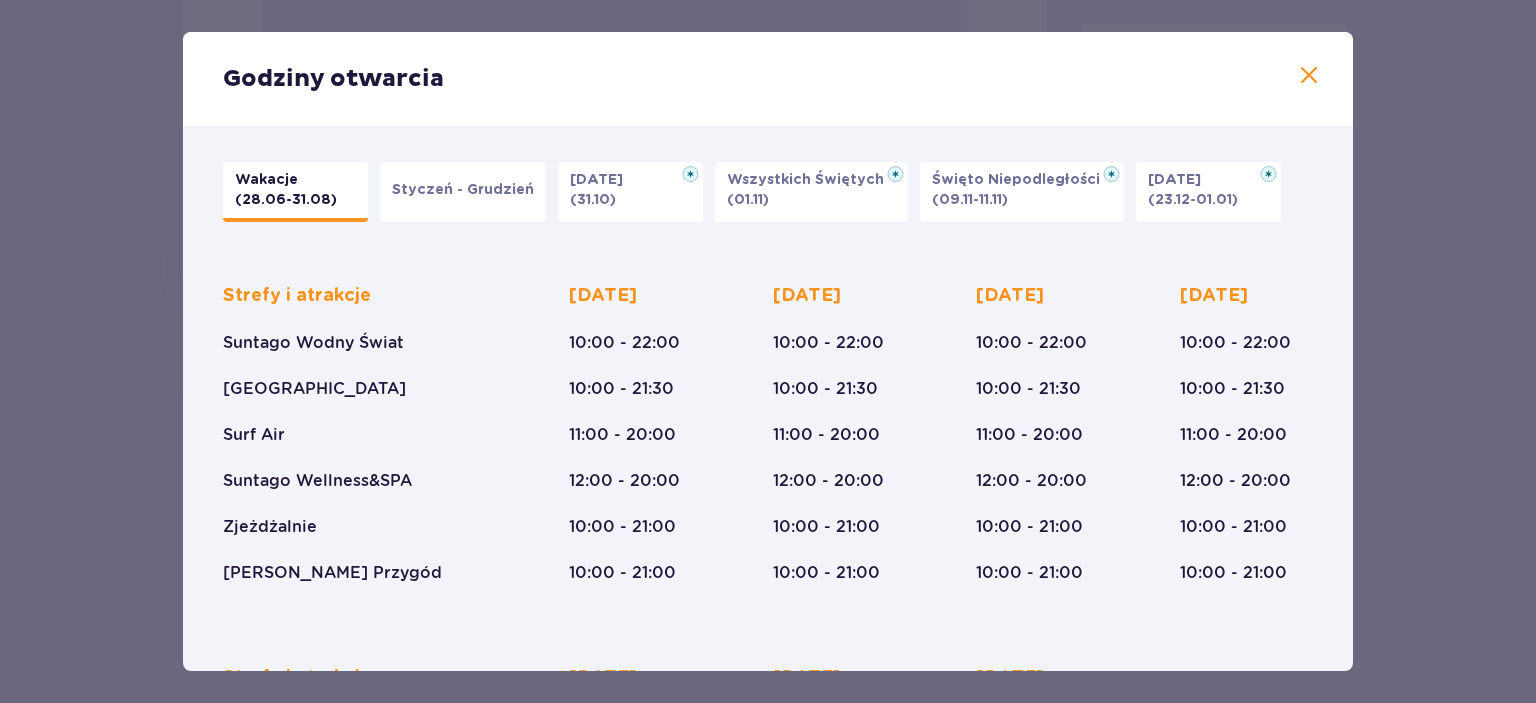 click on "Styczeń - Grudzień" at bounding box center (463, 190) 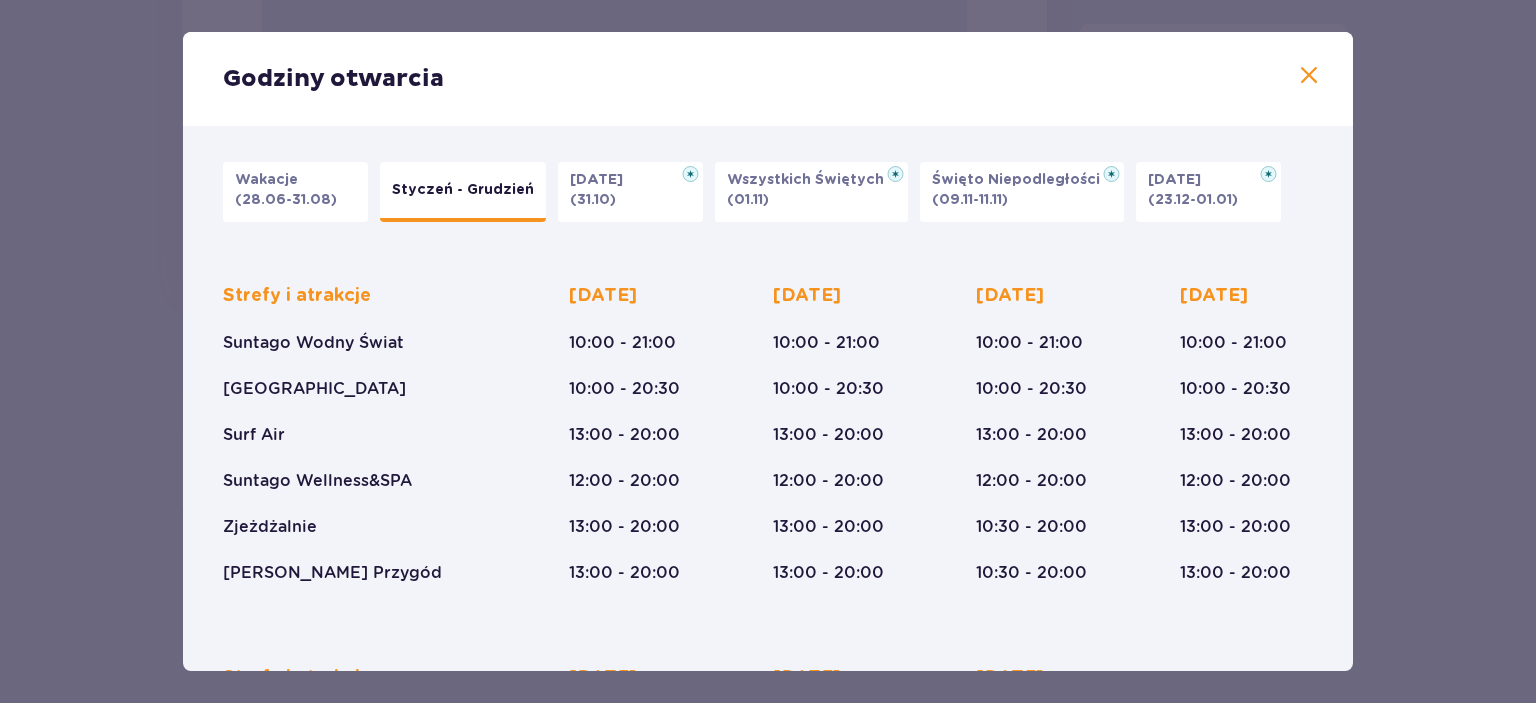click on "Halloween" at bounding box center (602, 180) 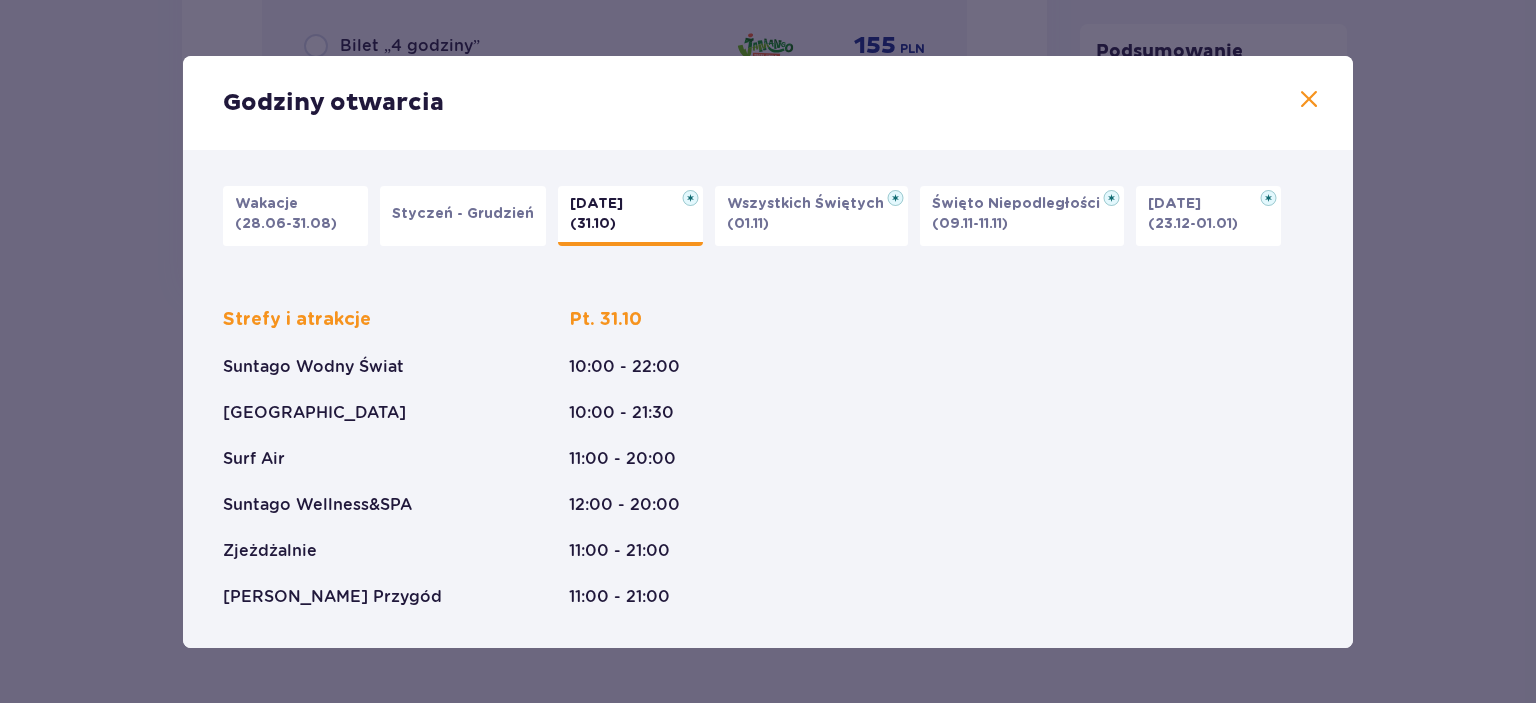click on "Wszystkich Świętych  (01.11)" at bounding box center (811, 216) 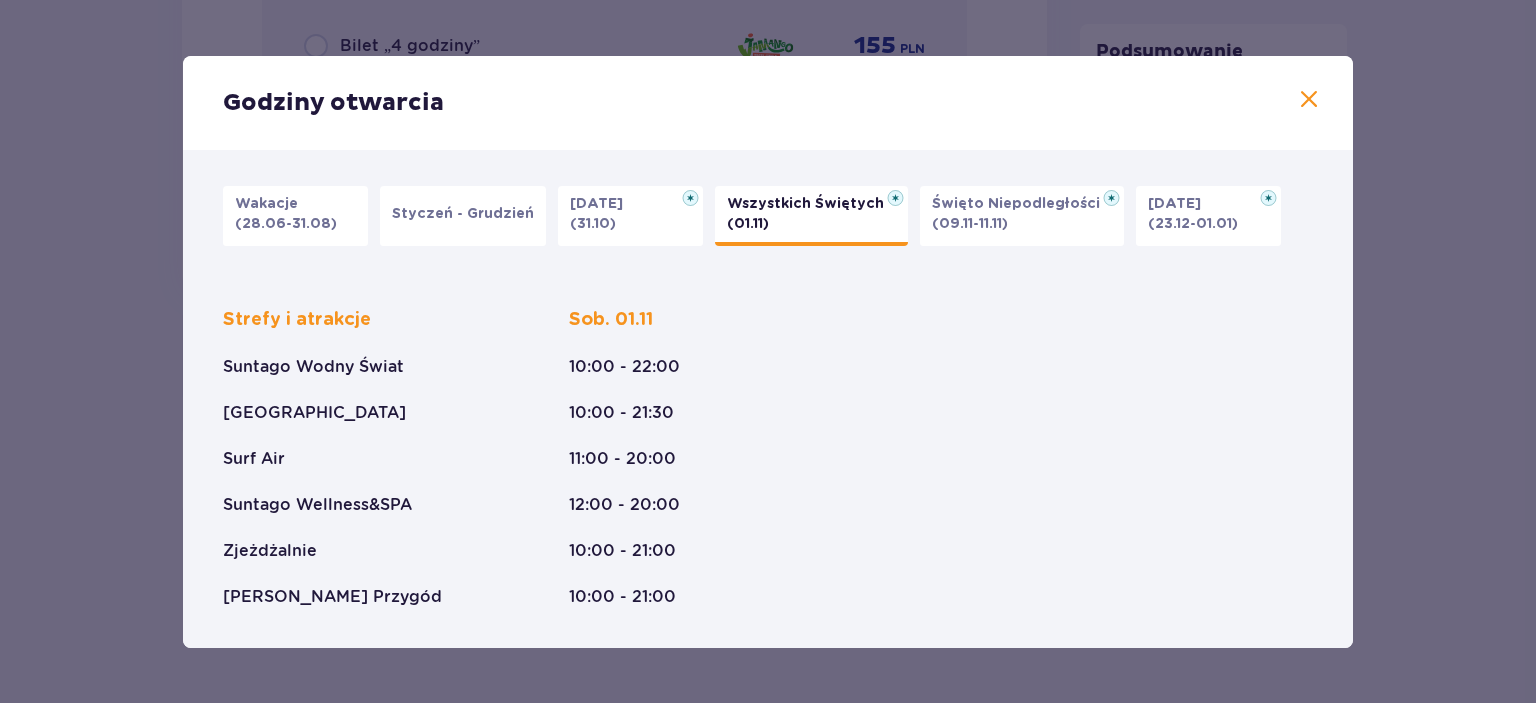 drag, startPoint x: 990, startPoint y: 203, endPoint x: 1015, endPoint y: 212, distance: 26.57066 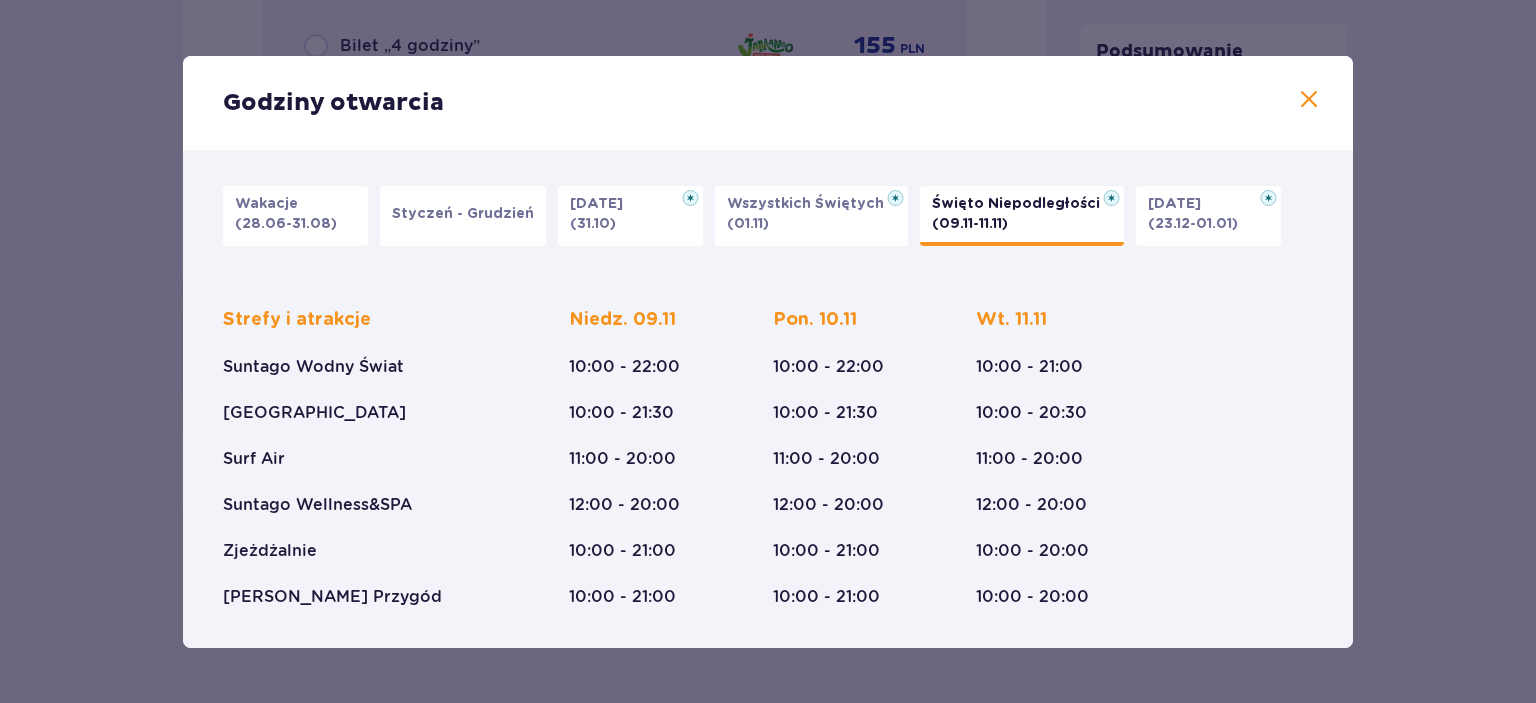 click on "Boże Narodzenie" at bounding box center (1180, 204) 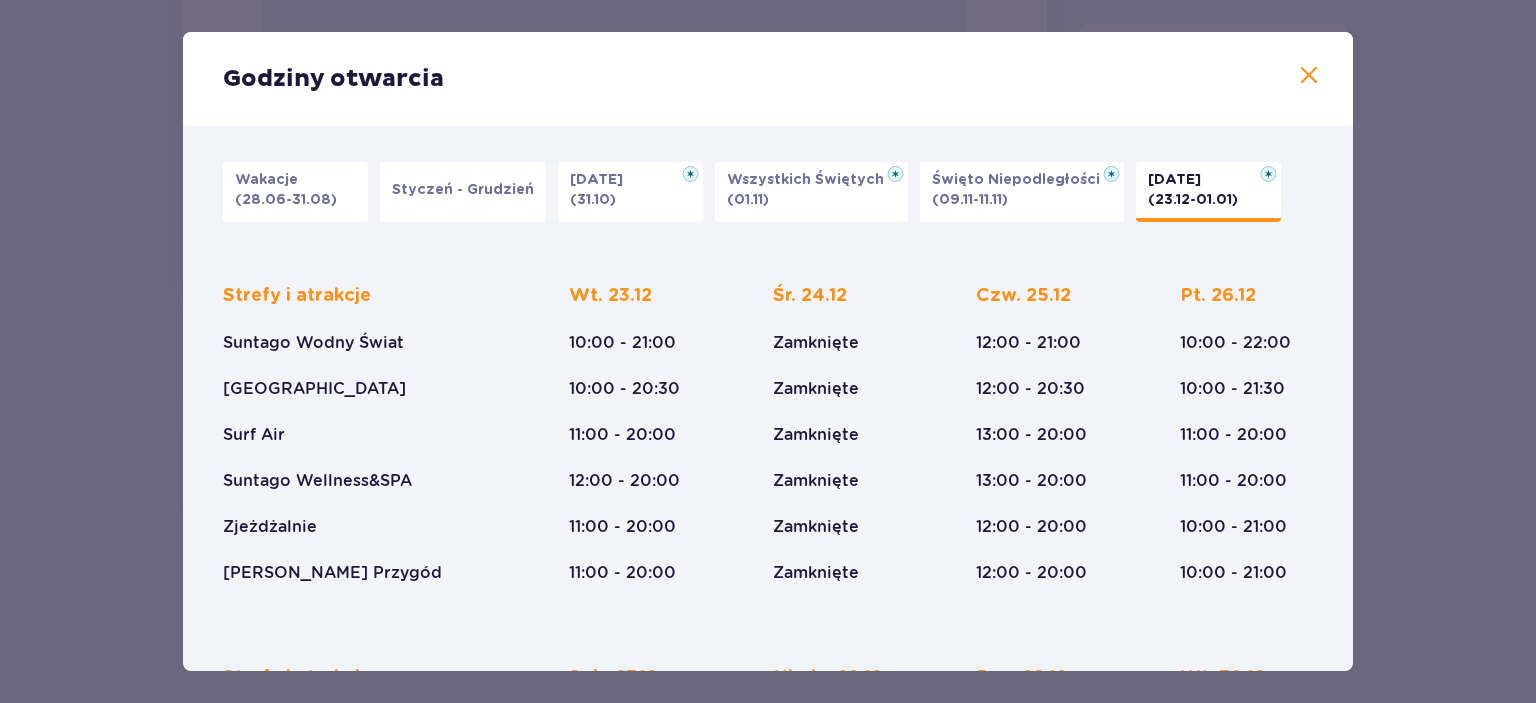 click on "(28.06-31.08)" at bounding box center [286, 200] 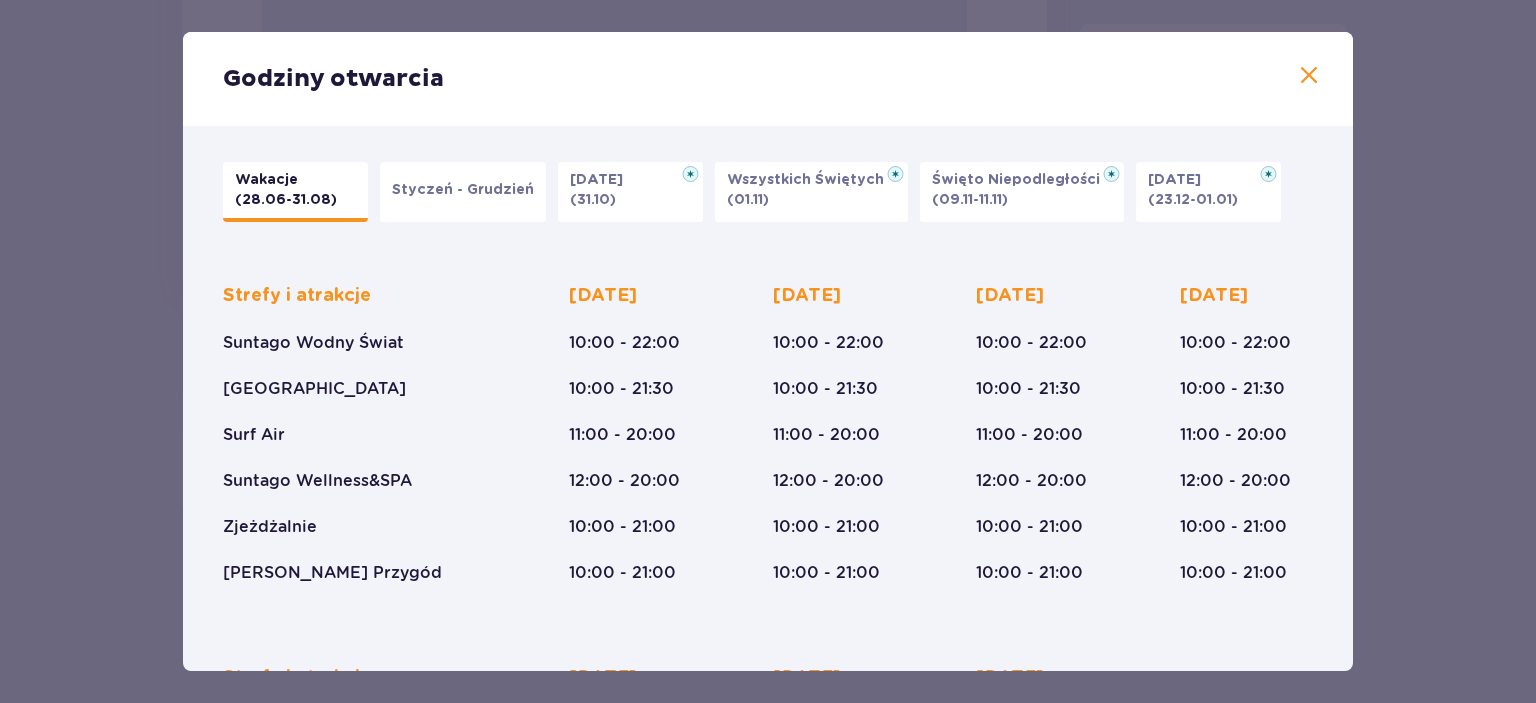 click at bounding box center [1309, 76] 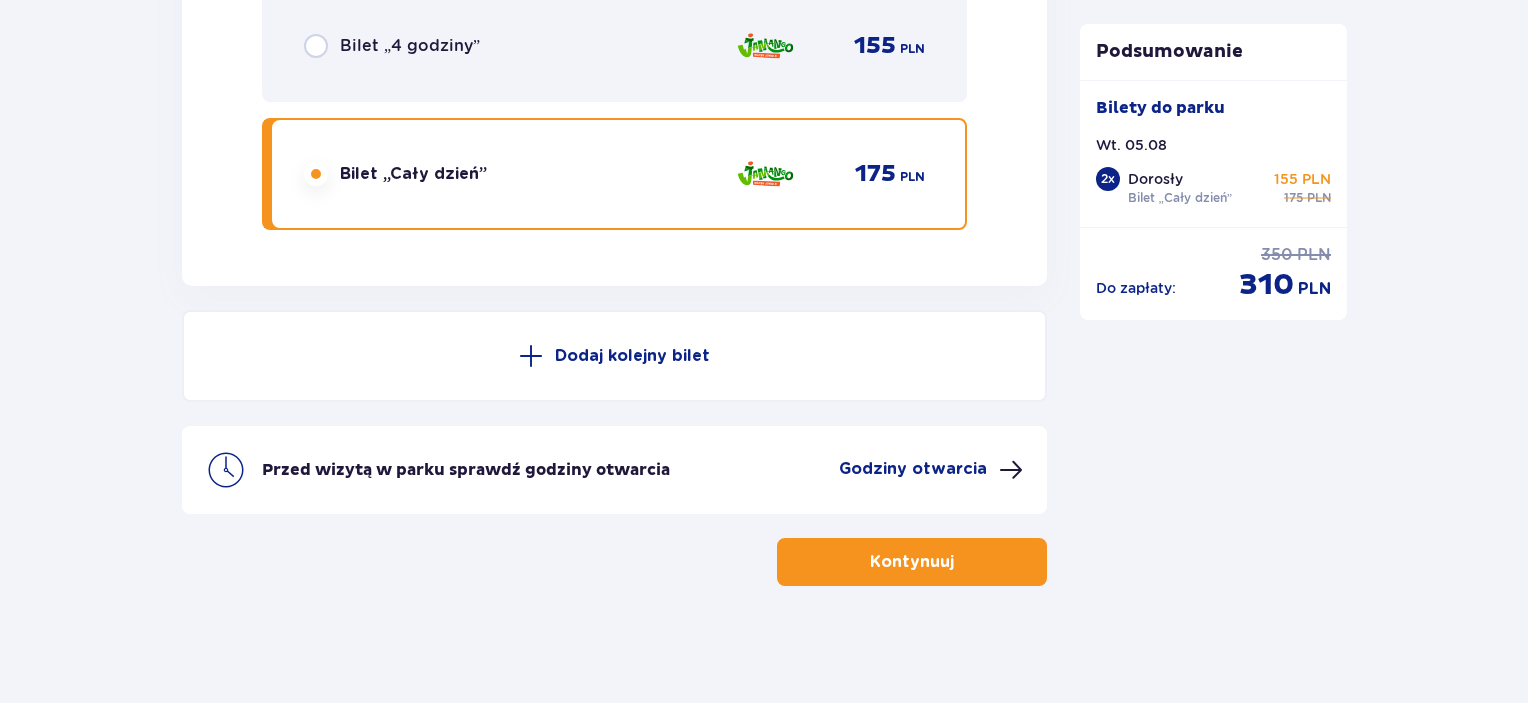 click on "Kontynuuj" at bounding box center (912, 562) 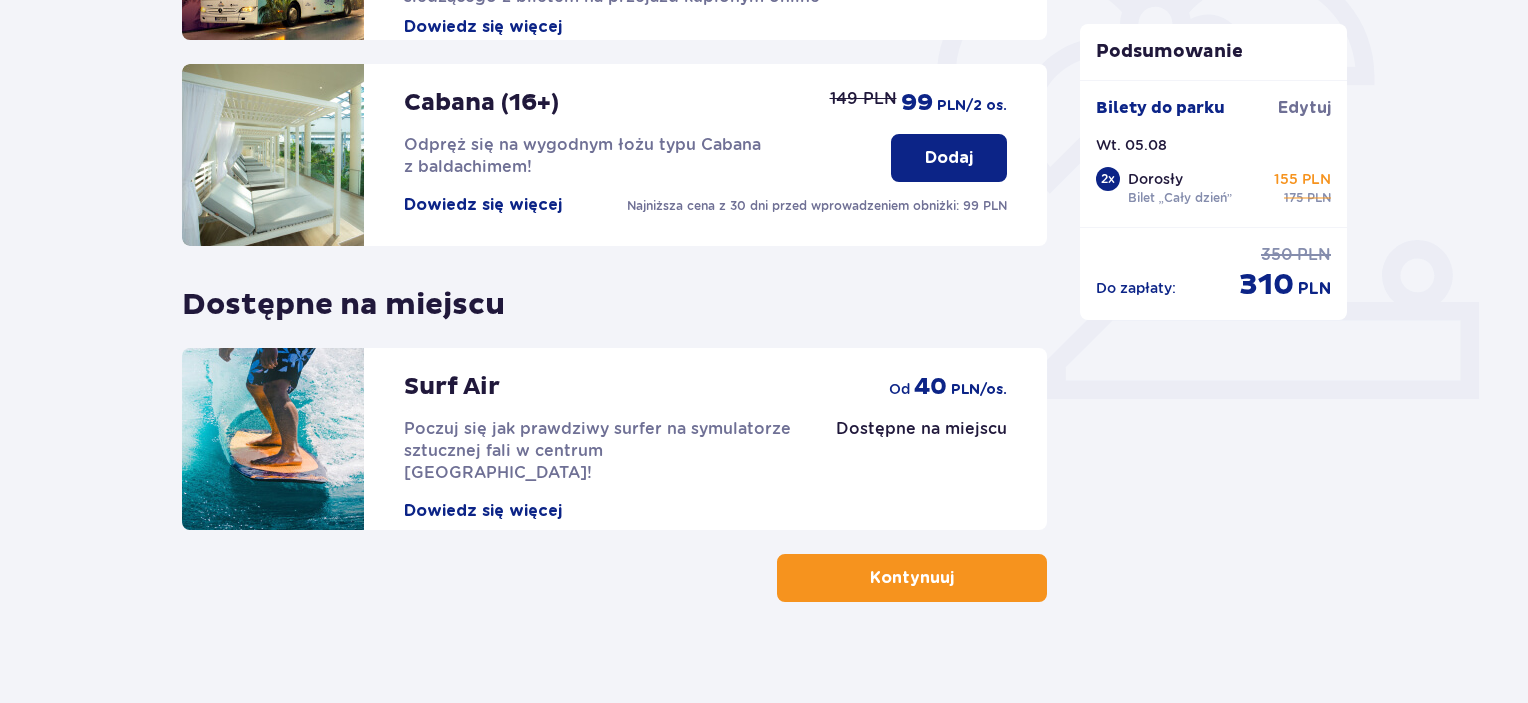 scroll, scrollTop: 652, scrollLeft: 0, axis: vertical 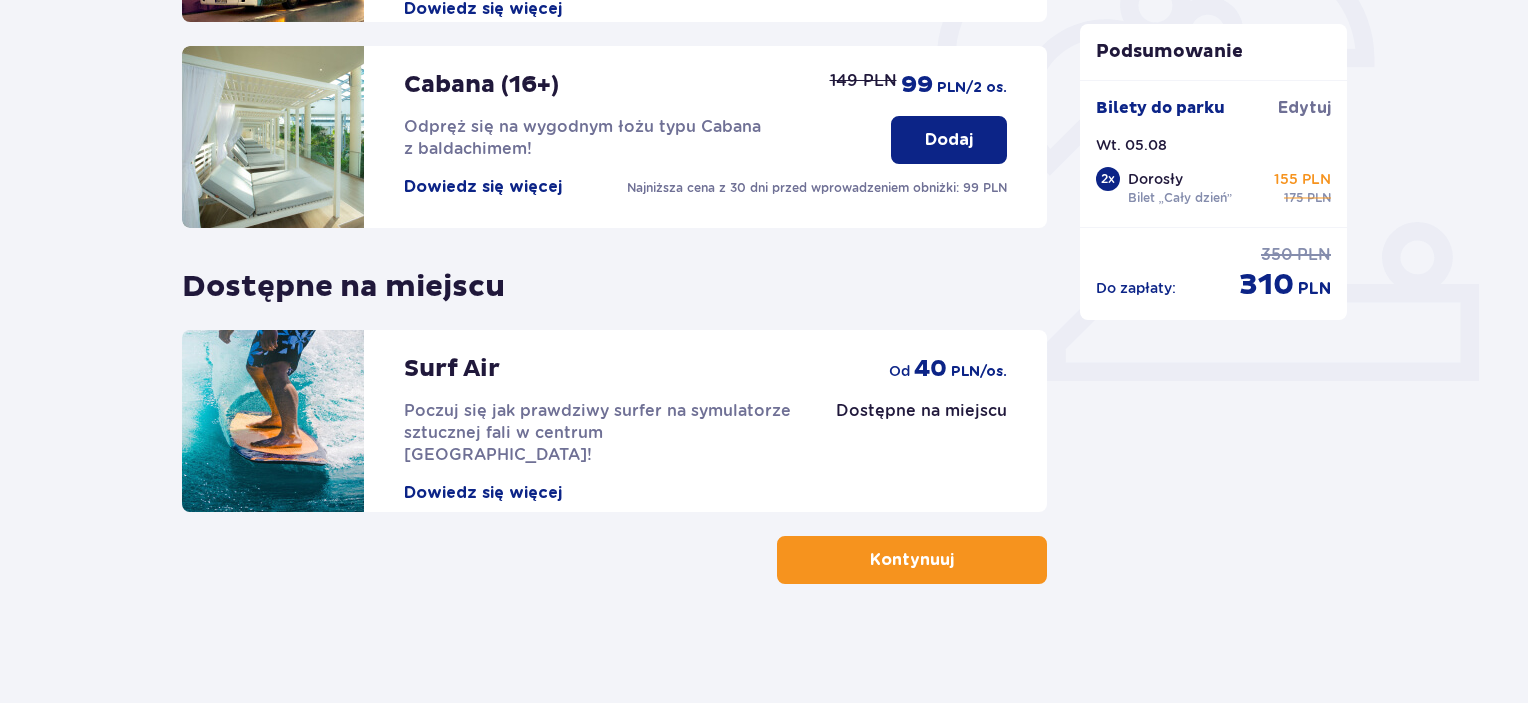click on "Kontynuuj" at bounding box center [912, 560] 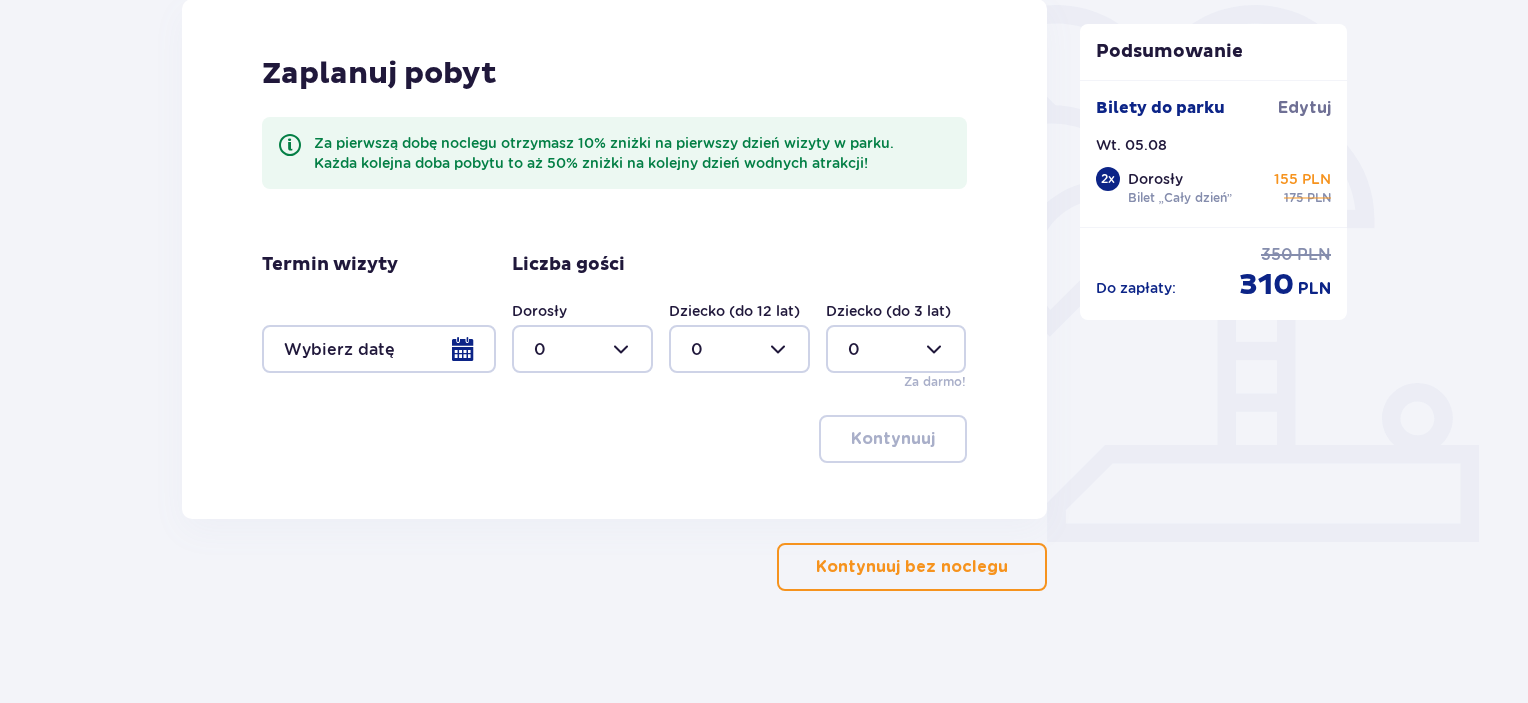 scroll, scrollTop: 499, scrollLeft: 0, axis: vertical 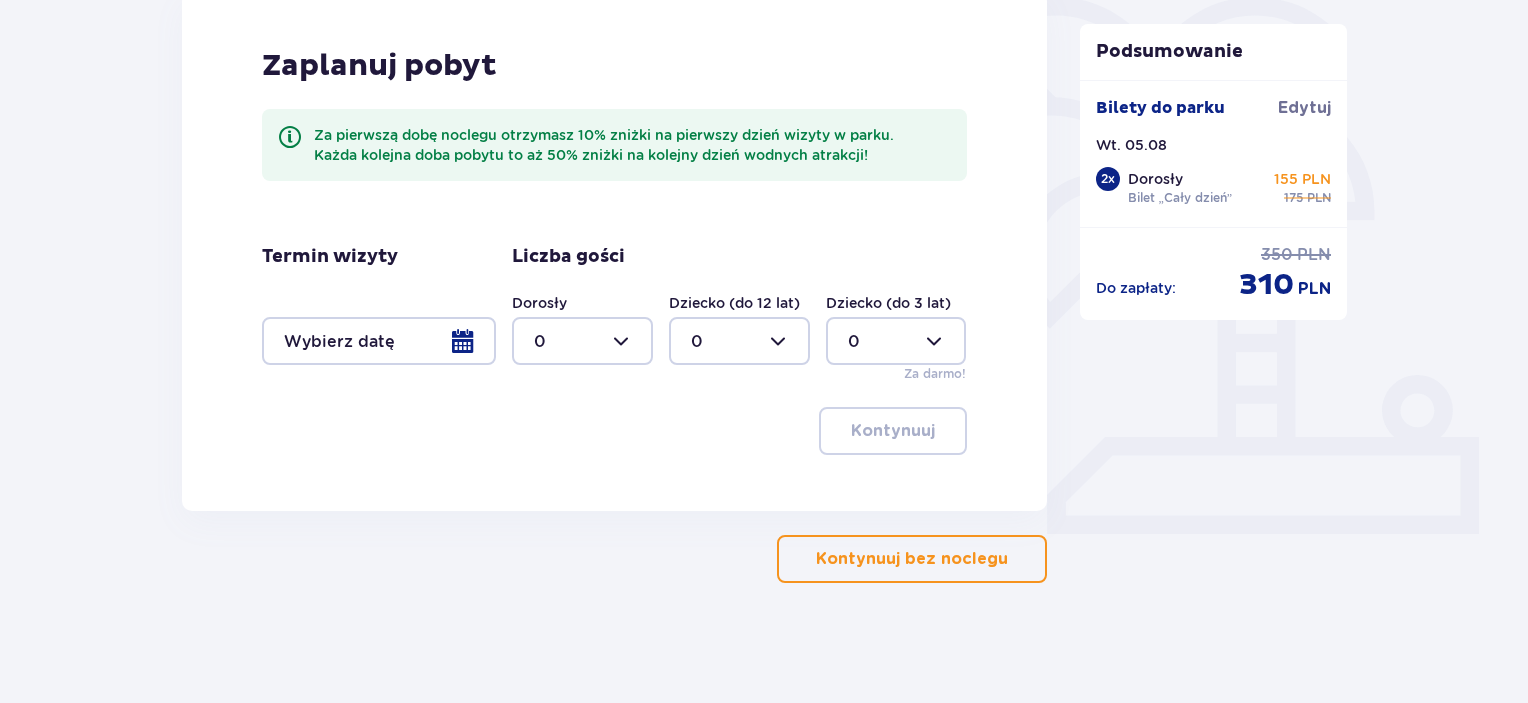 click on "Kontynuuj bez noclegu" at bounding box center [912, 559] 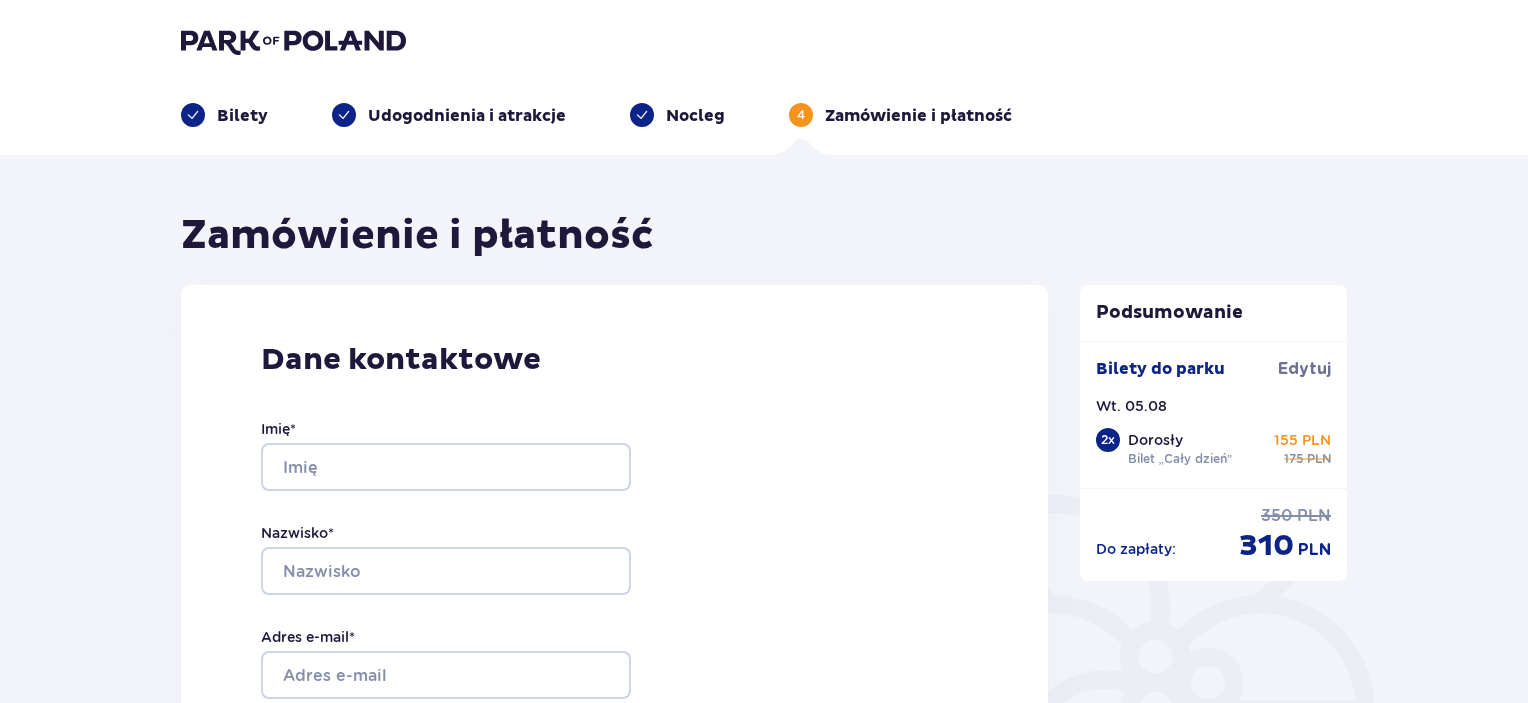 scroll, scrollTop: 0, scrollLeft: 0, axis: both 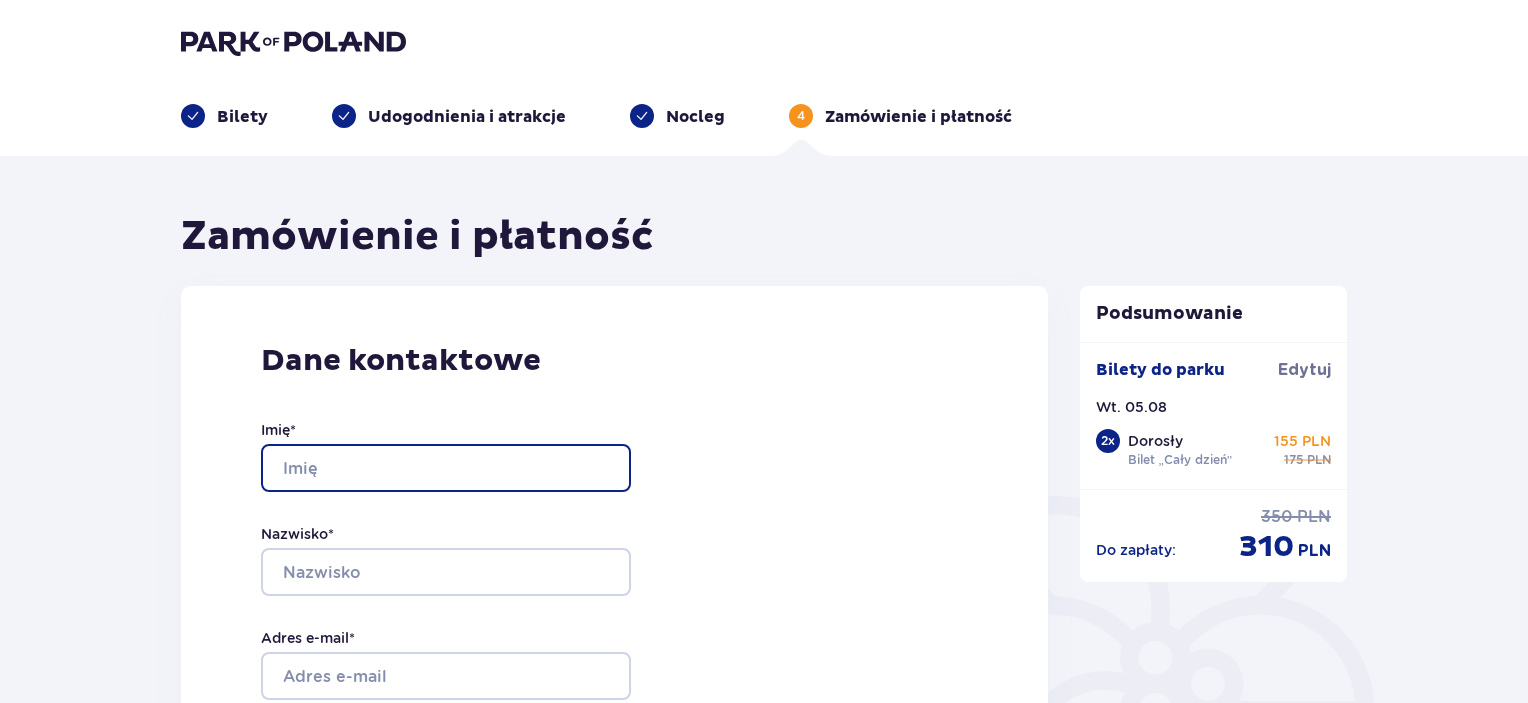 click on "Imię *" at bounding box center [446, 468] 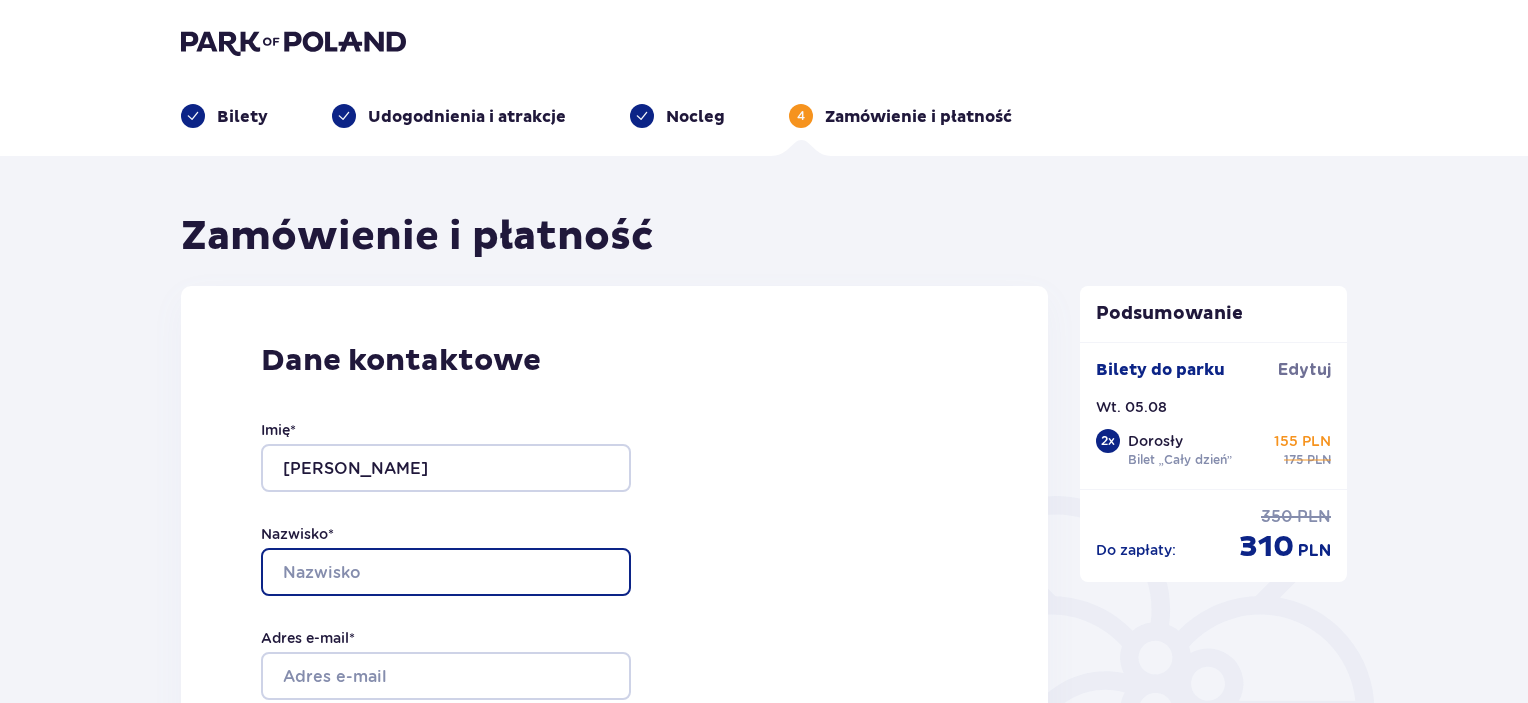 type on "Dziergwa" 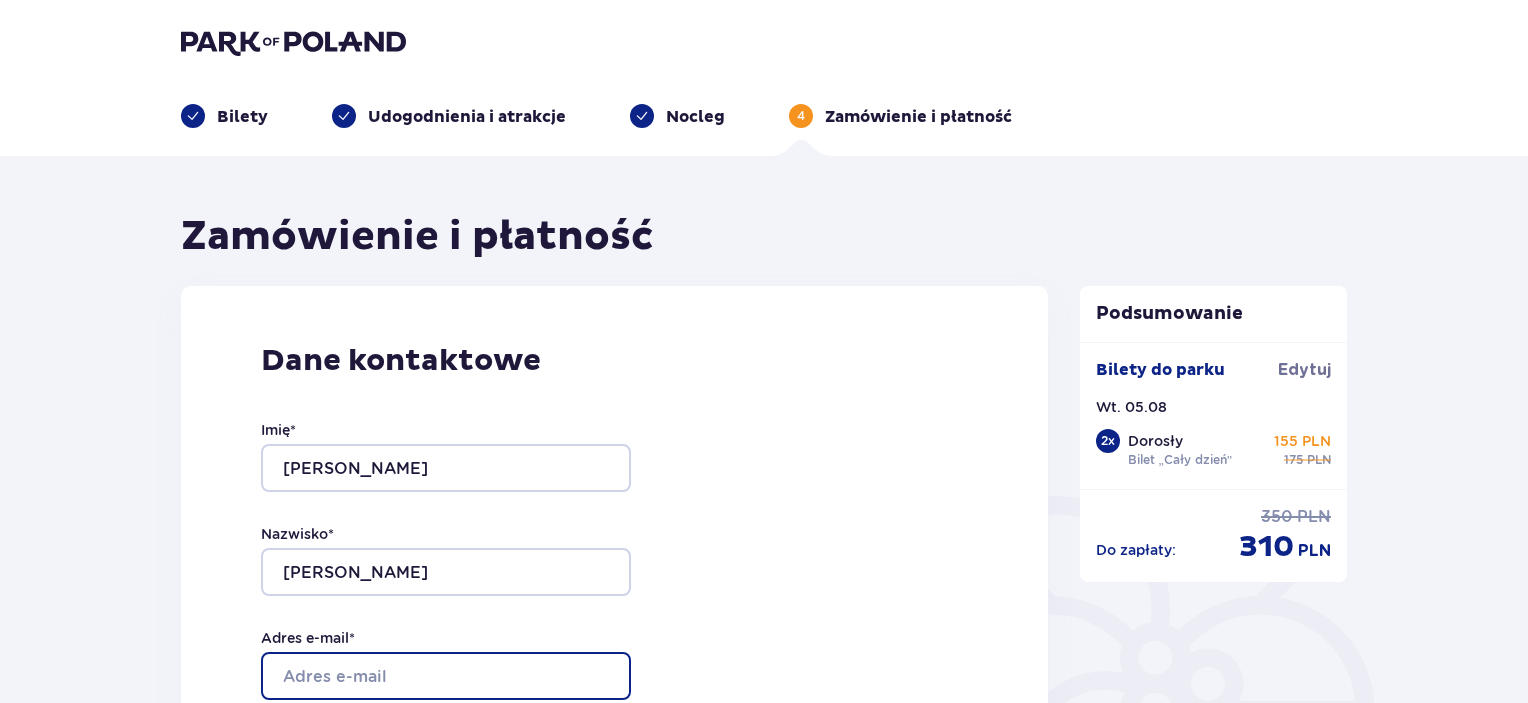 type on "filip.dziergwa@onet.pl" 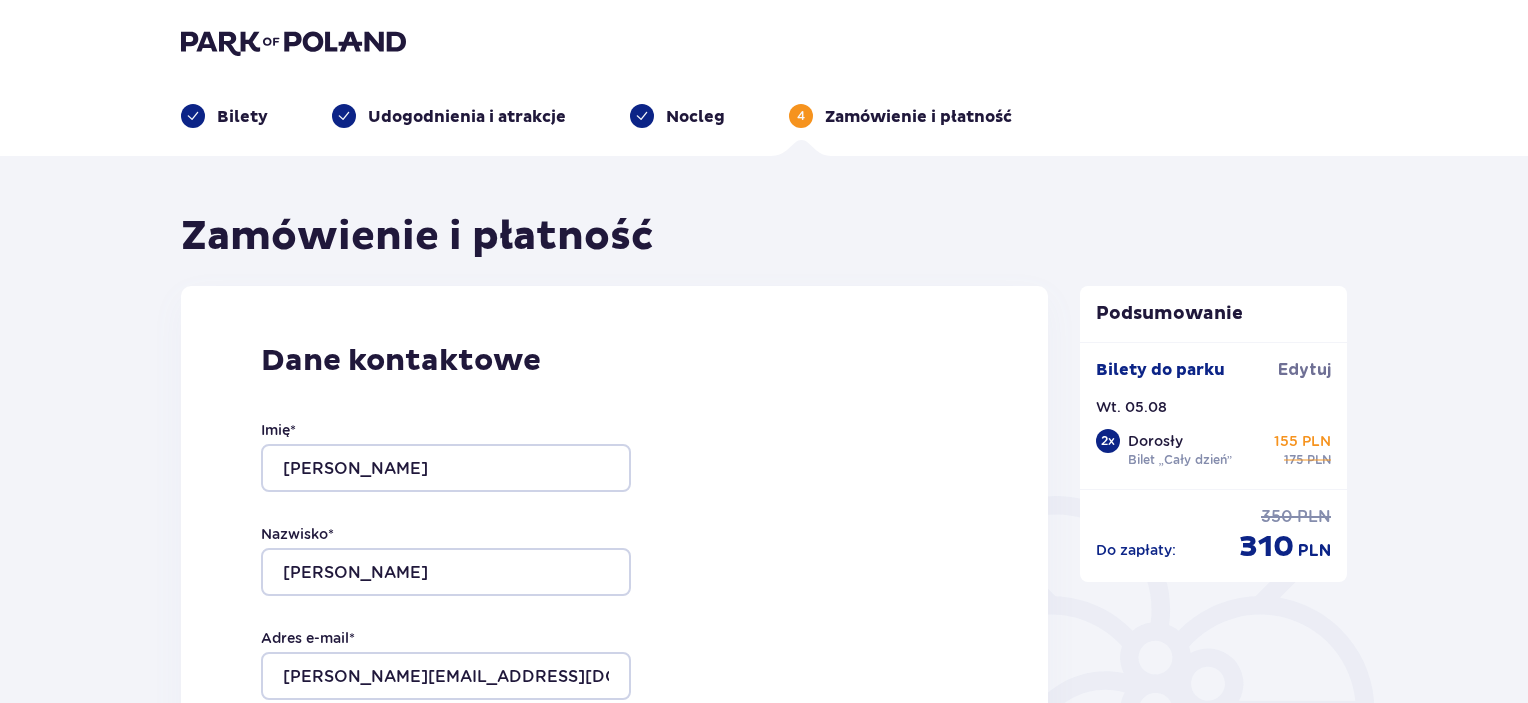 type on "filip.dziergwa@onet.pl" 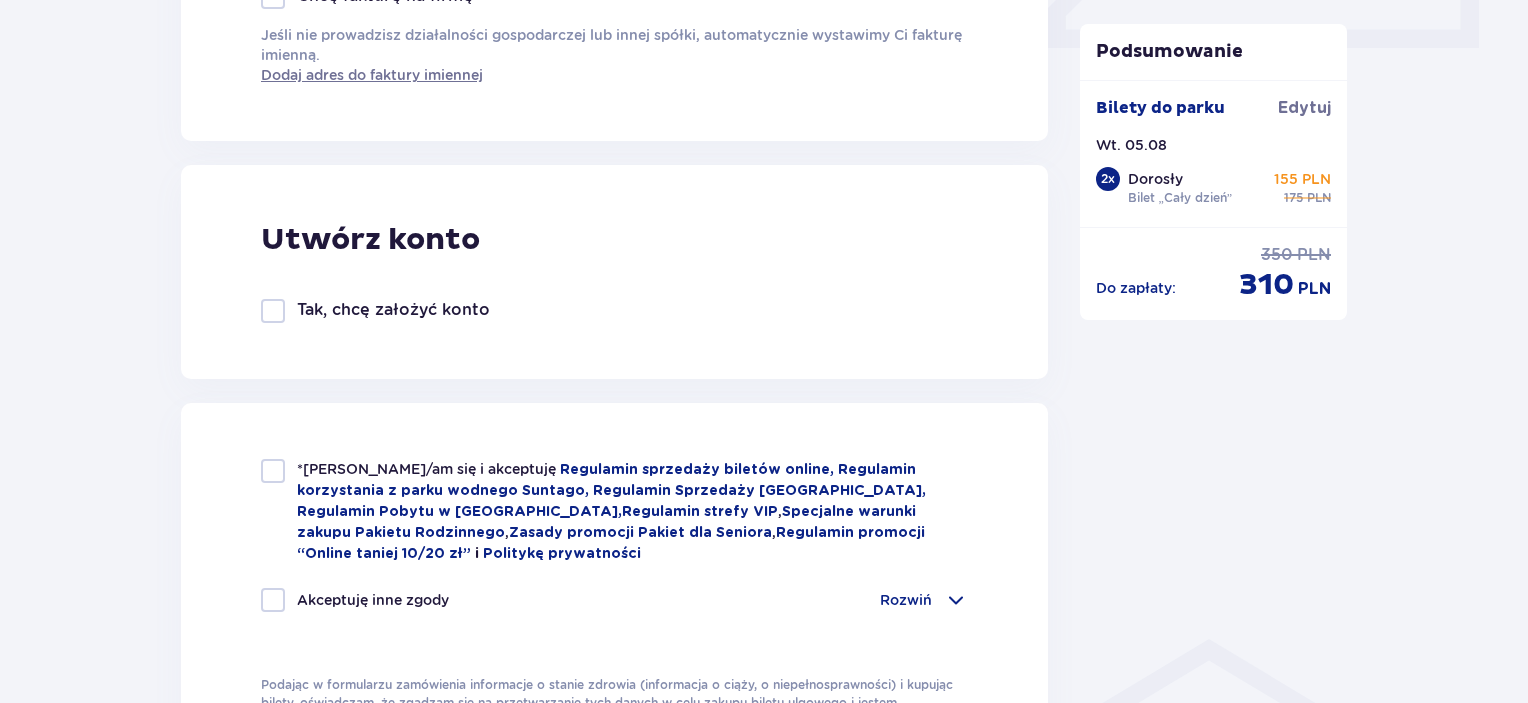 scroll, scrollTop: 1000, scrollLeft: 0, axis: vertical 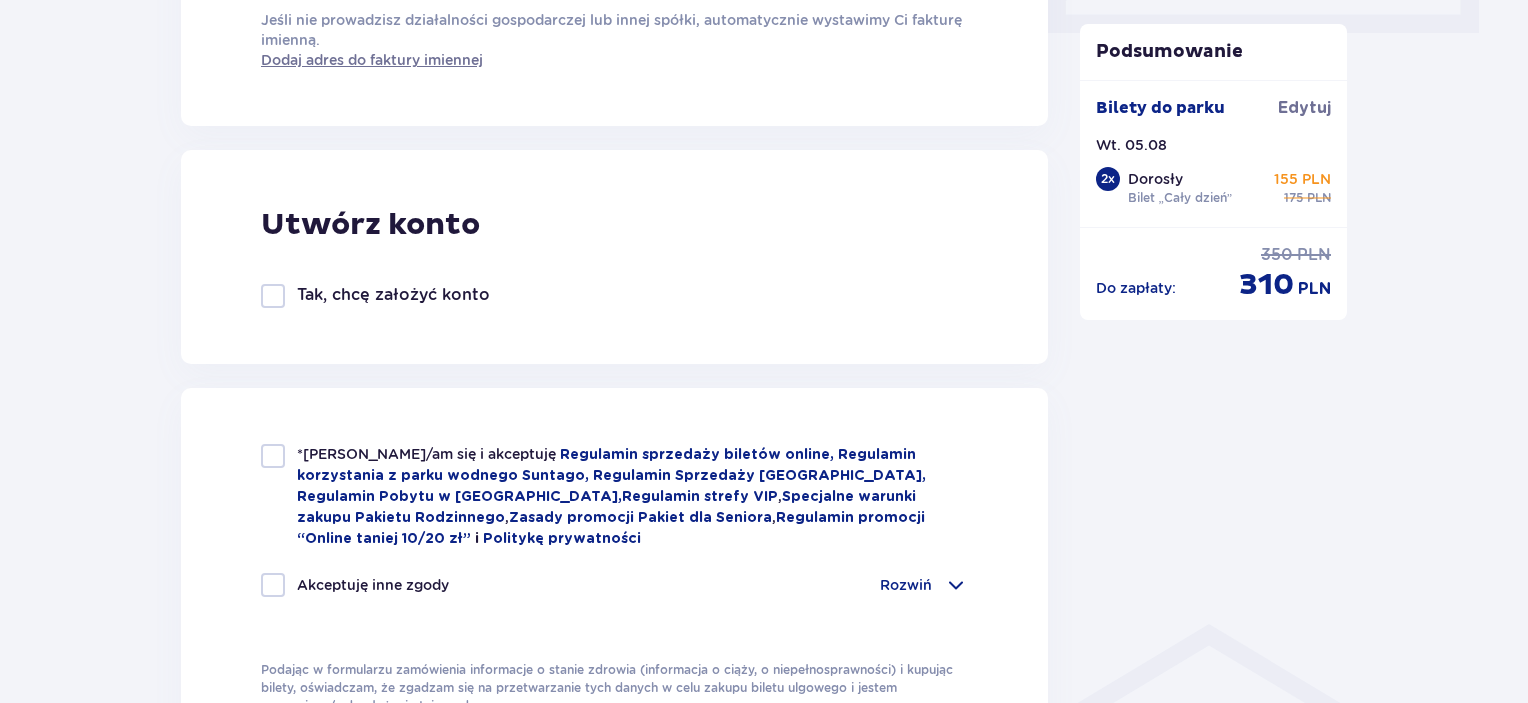 click at bounding box center (273, 456) 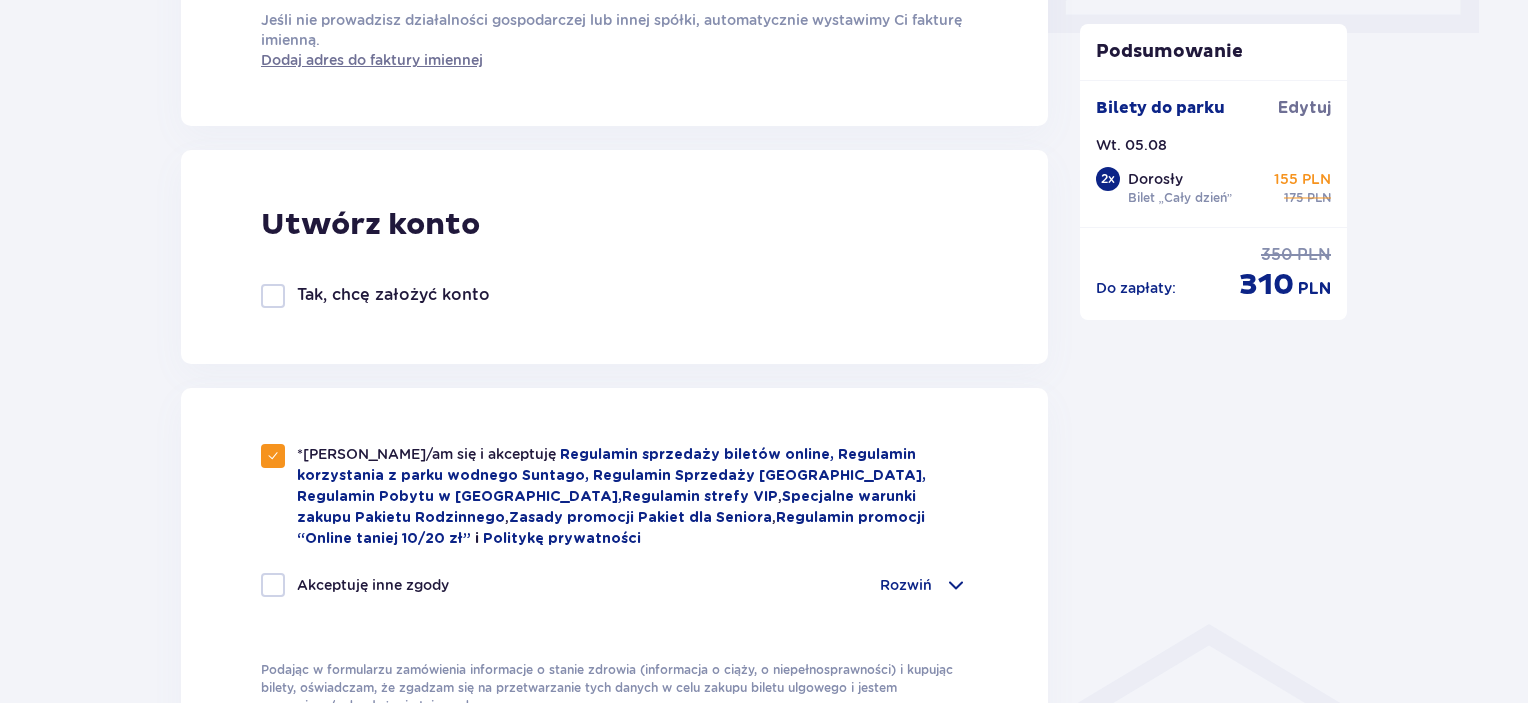 click at bounding box center [273, 585] 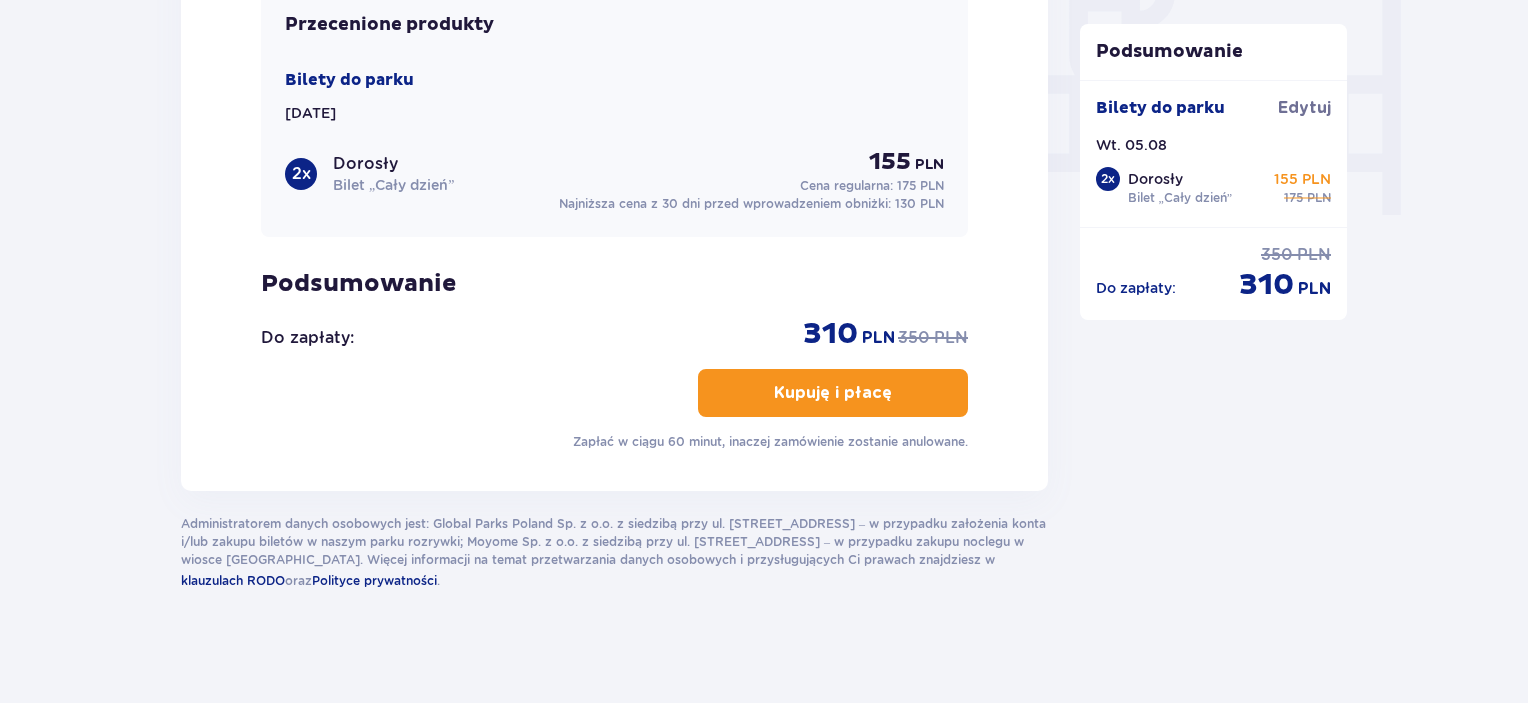 scroll, scrollTop: 1944, scrollLeft: 0, axis: vertical 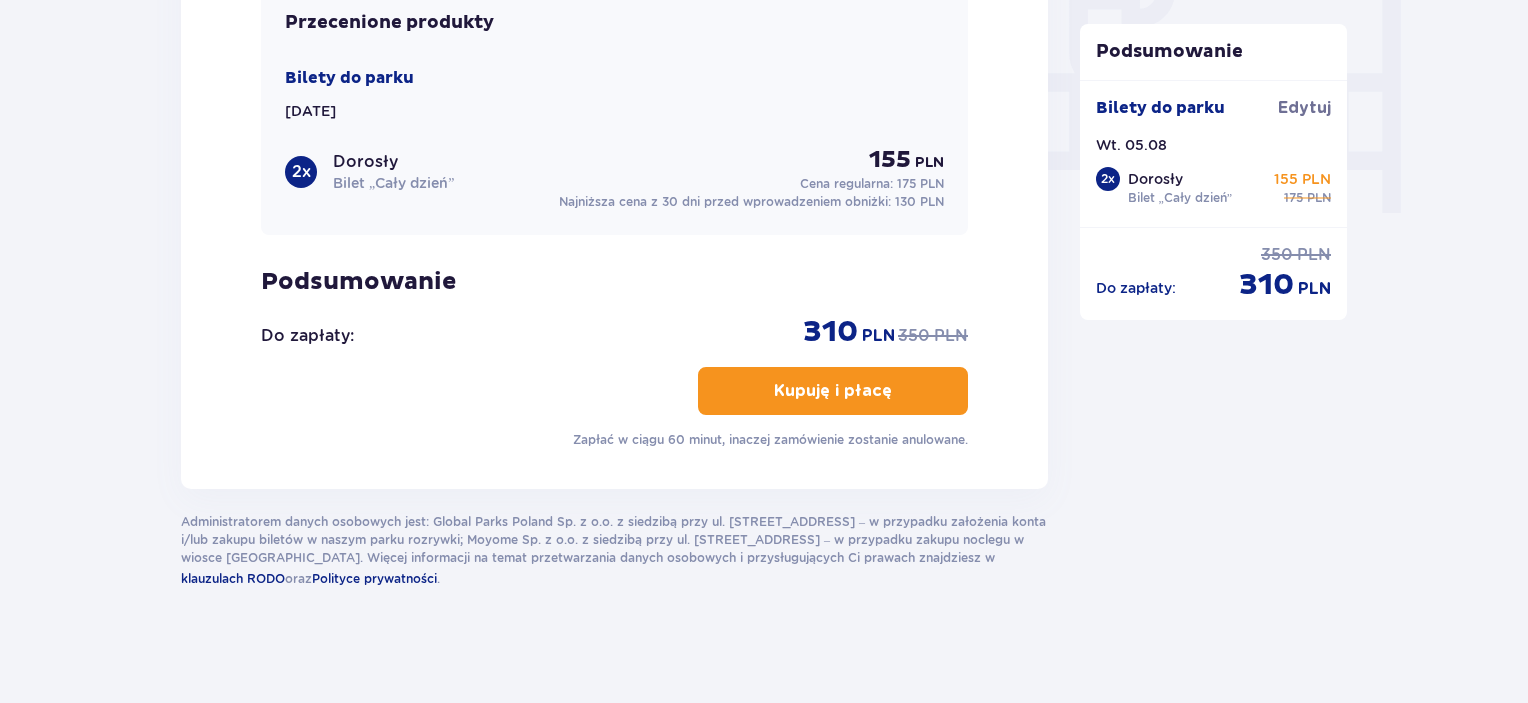 click on "Kupuję i płacę" at bounding box center [833, 391] 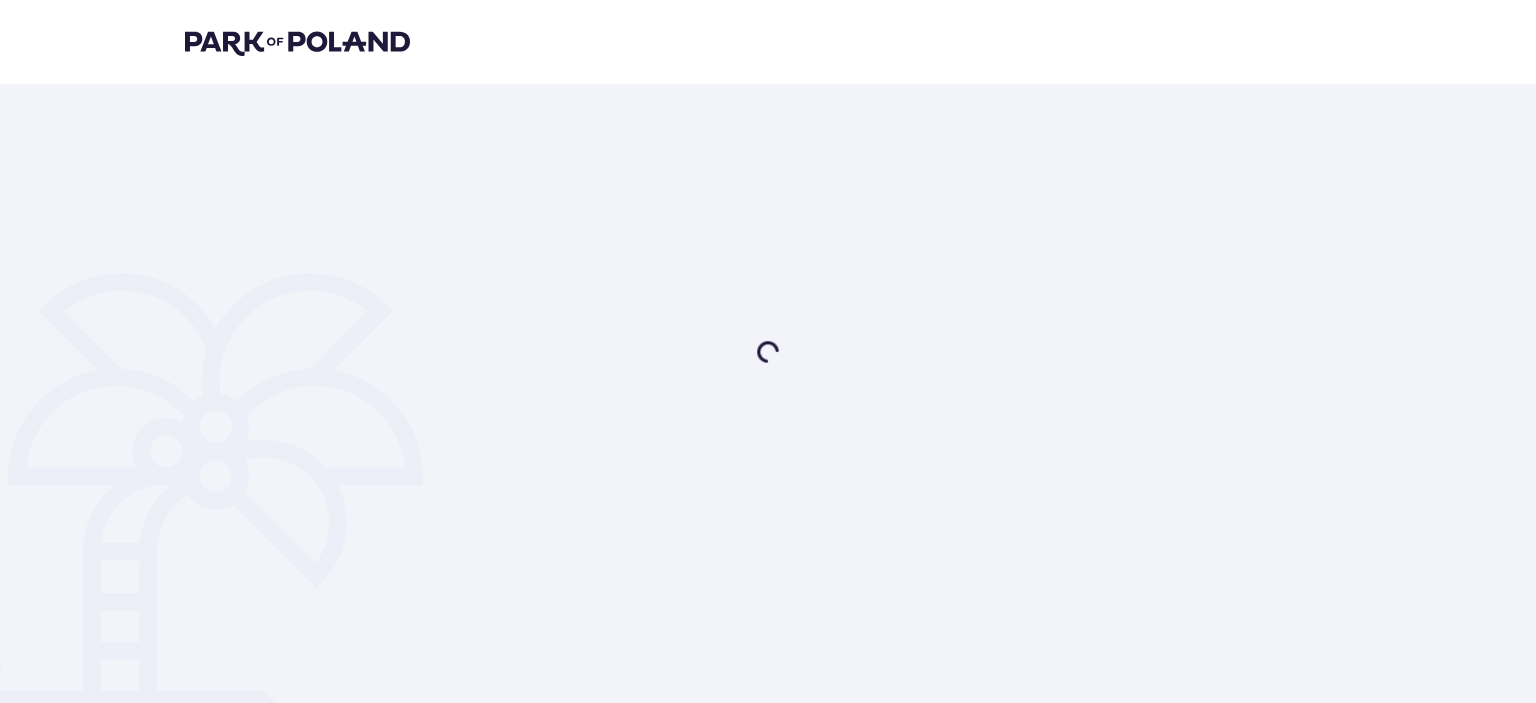 scroll, scrollTop: 0, scrollLeft: 0, axis: both 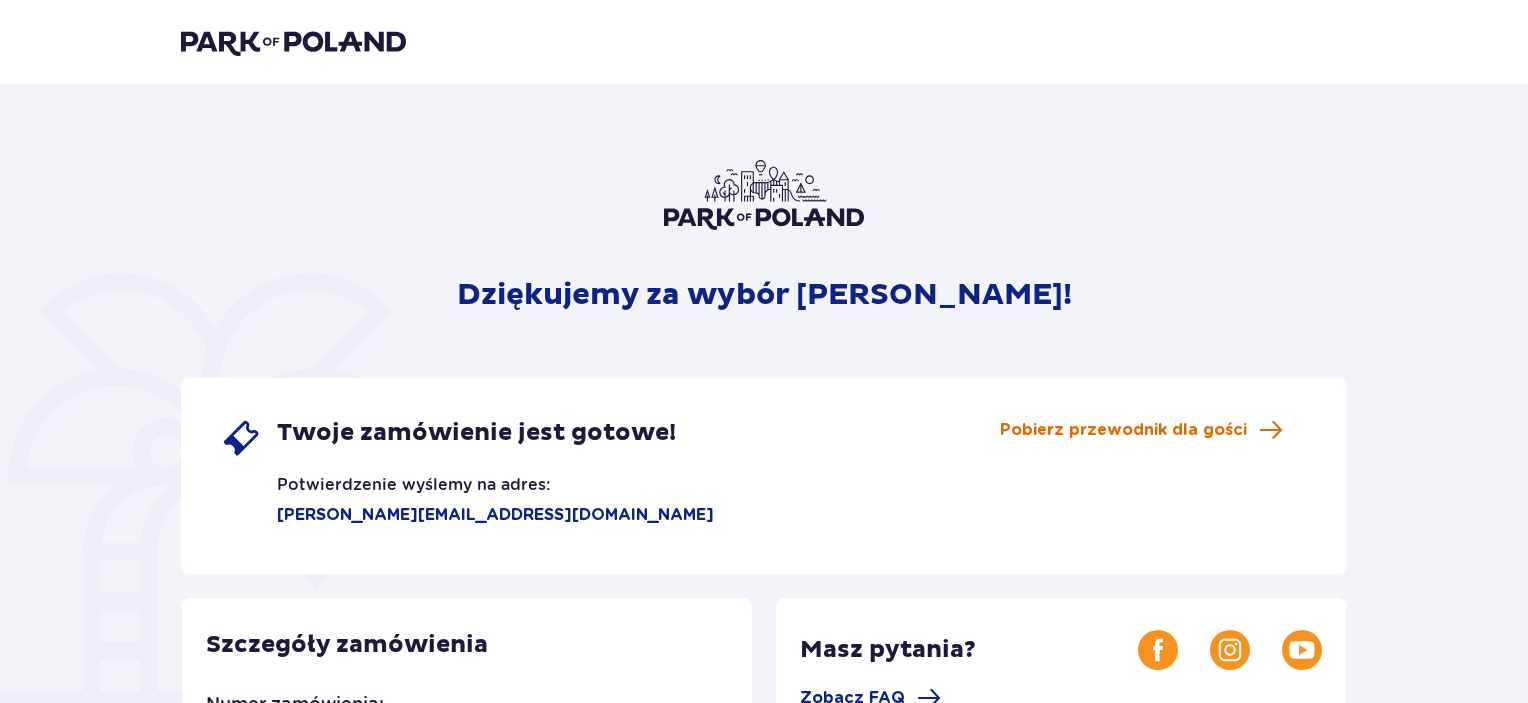 click on "Pobierz przewodnik dla gości" at bounding box center [1123, 430] 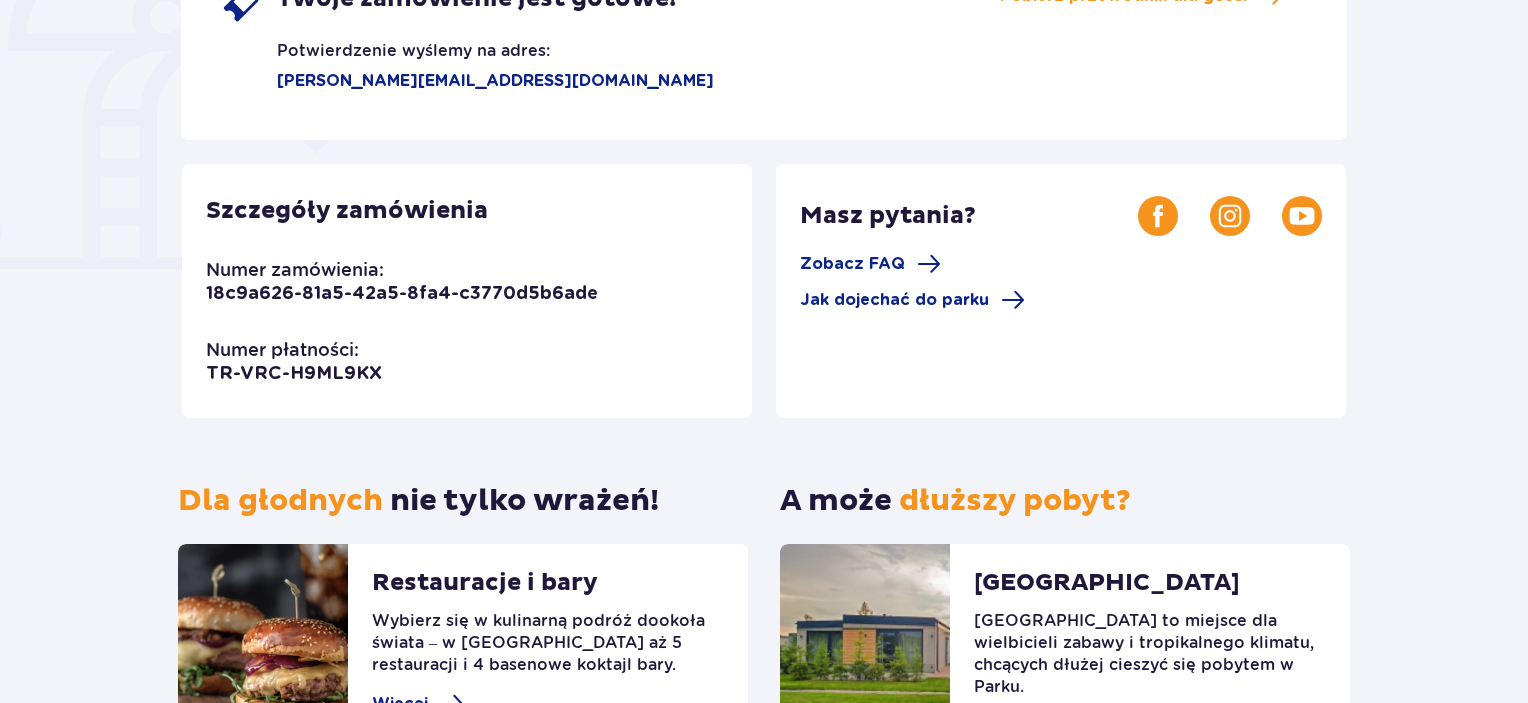 scroll, scrollTop: 400, scrollLeft: 0, axis: vertical 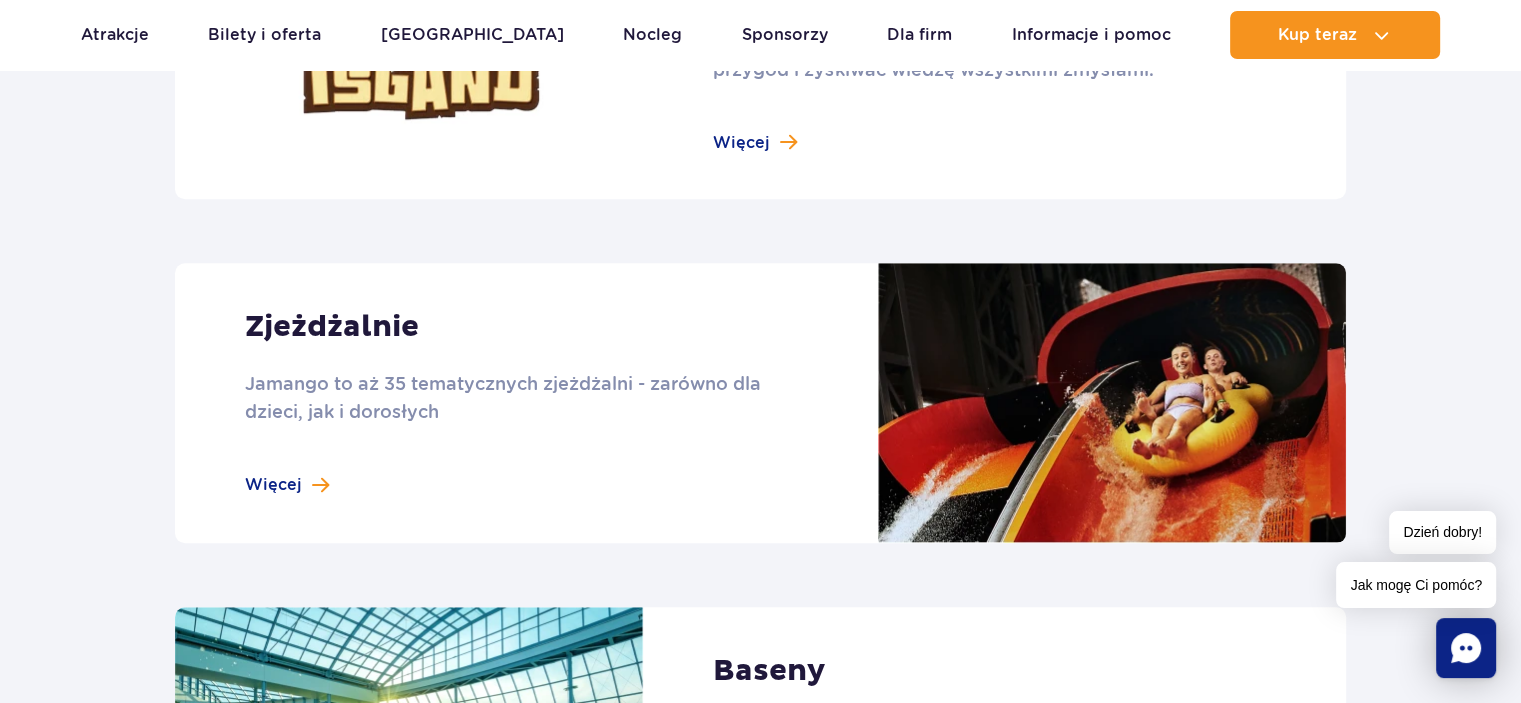 click at bounding box center (760, 403) 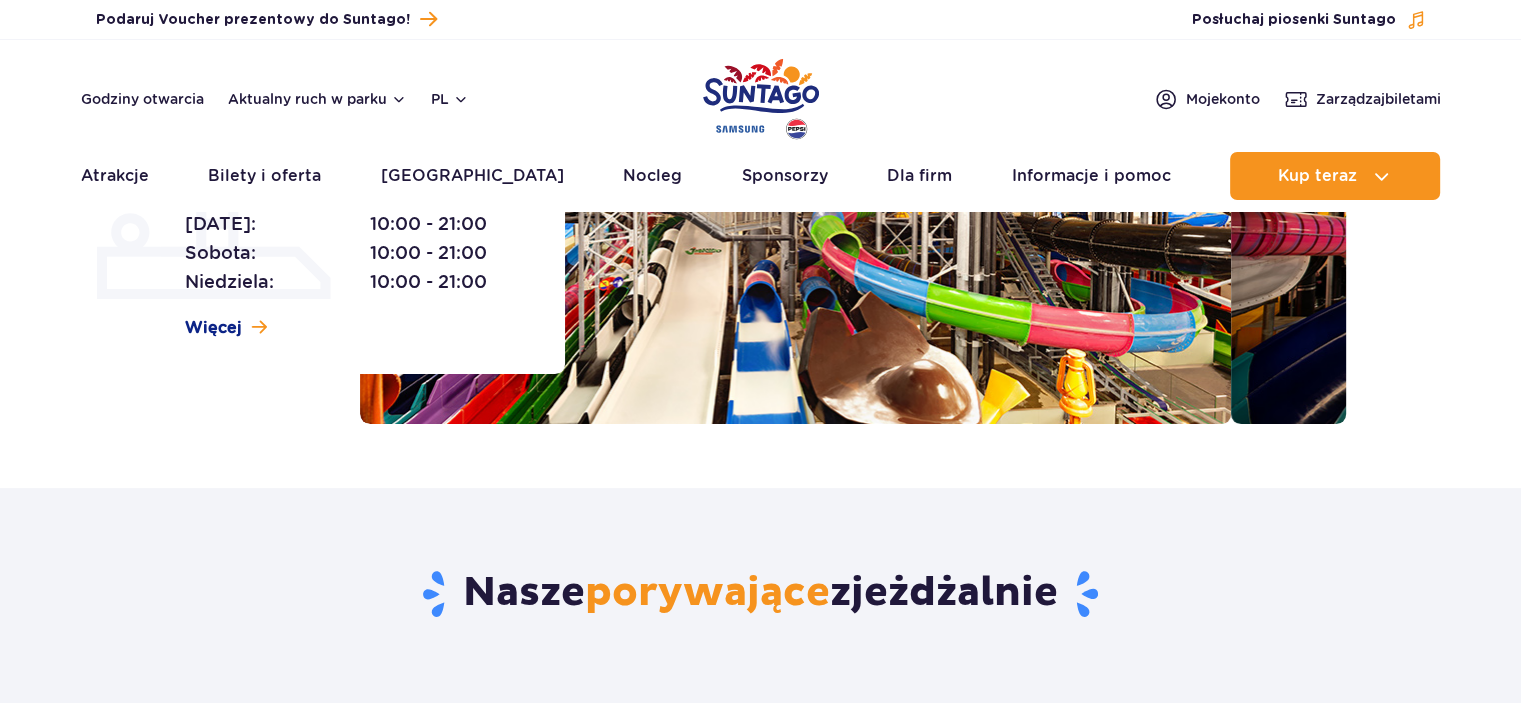 scroll, scrollTop: 400, scrollLeft: 0, axis: vertical 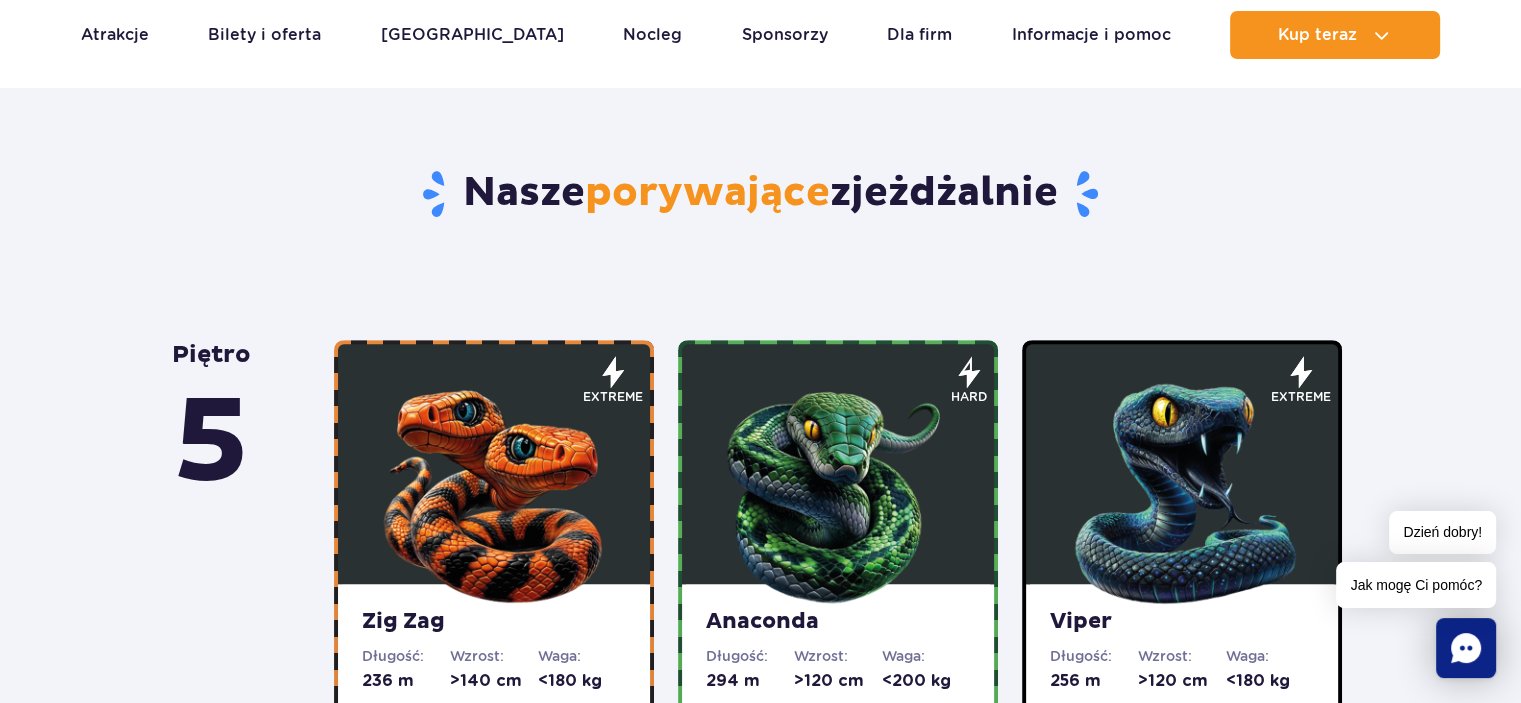 click at bounding box center (494, 489) 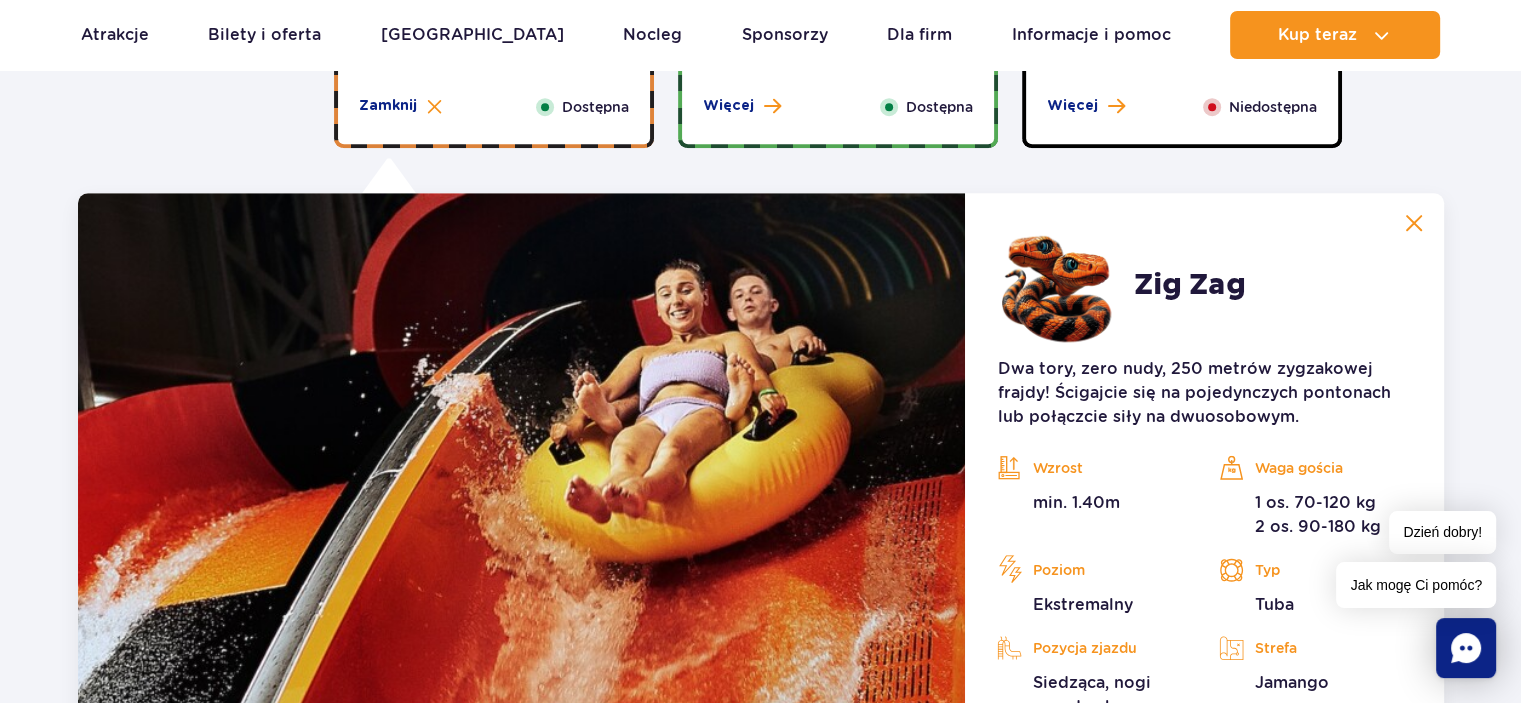 scroll, scrollTop: 1500, scrollLeft: 0, axis: vertical 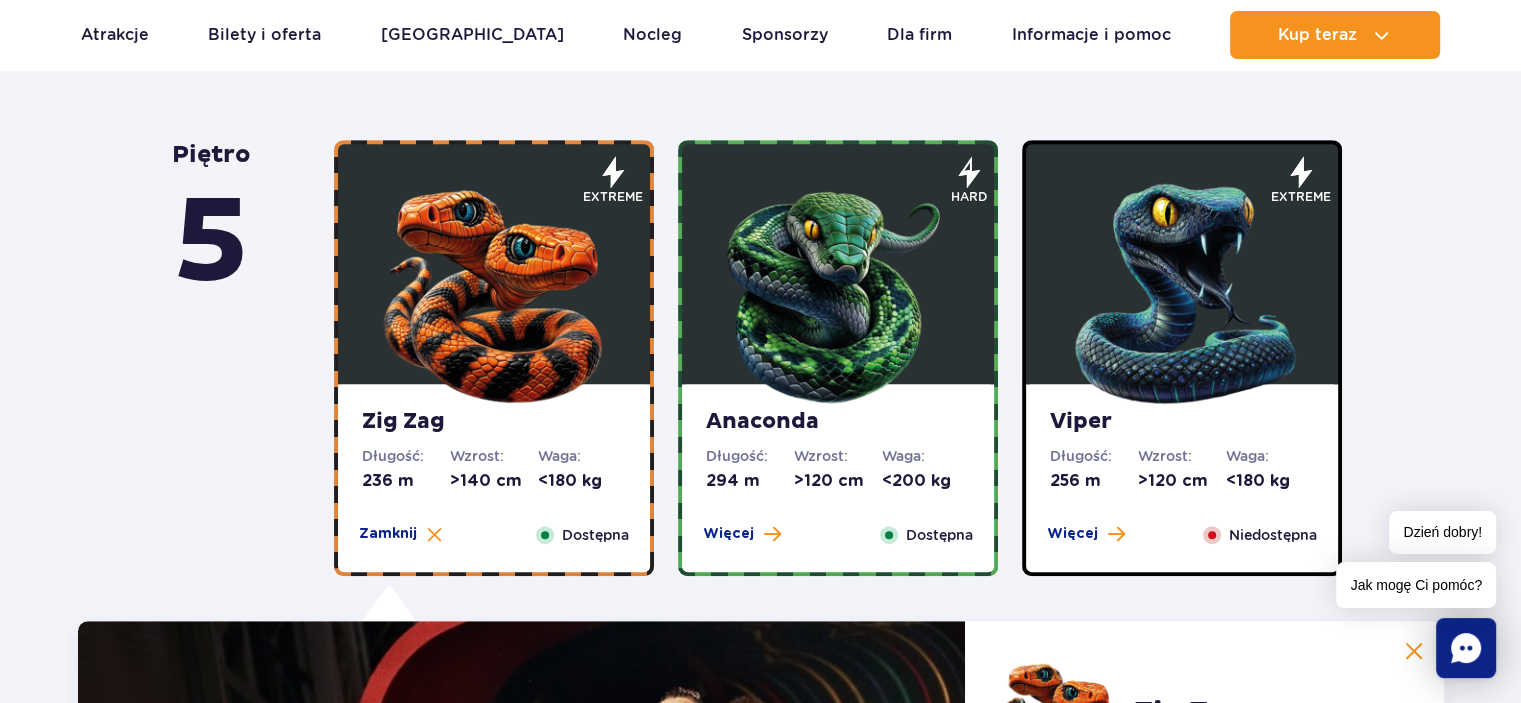 click at bounding box center [838, 289] 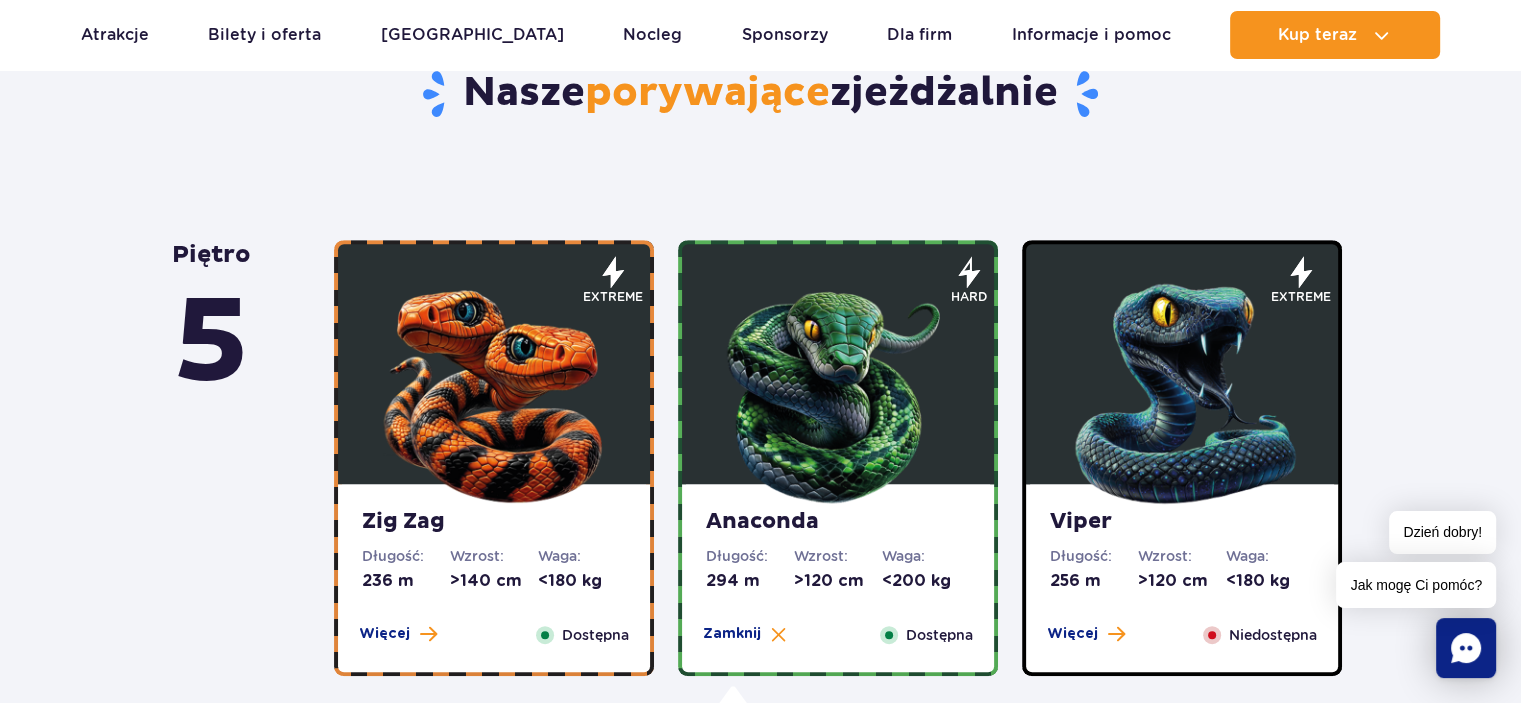click at bounding box center [1182, 389] 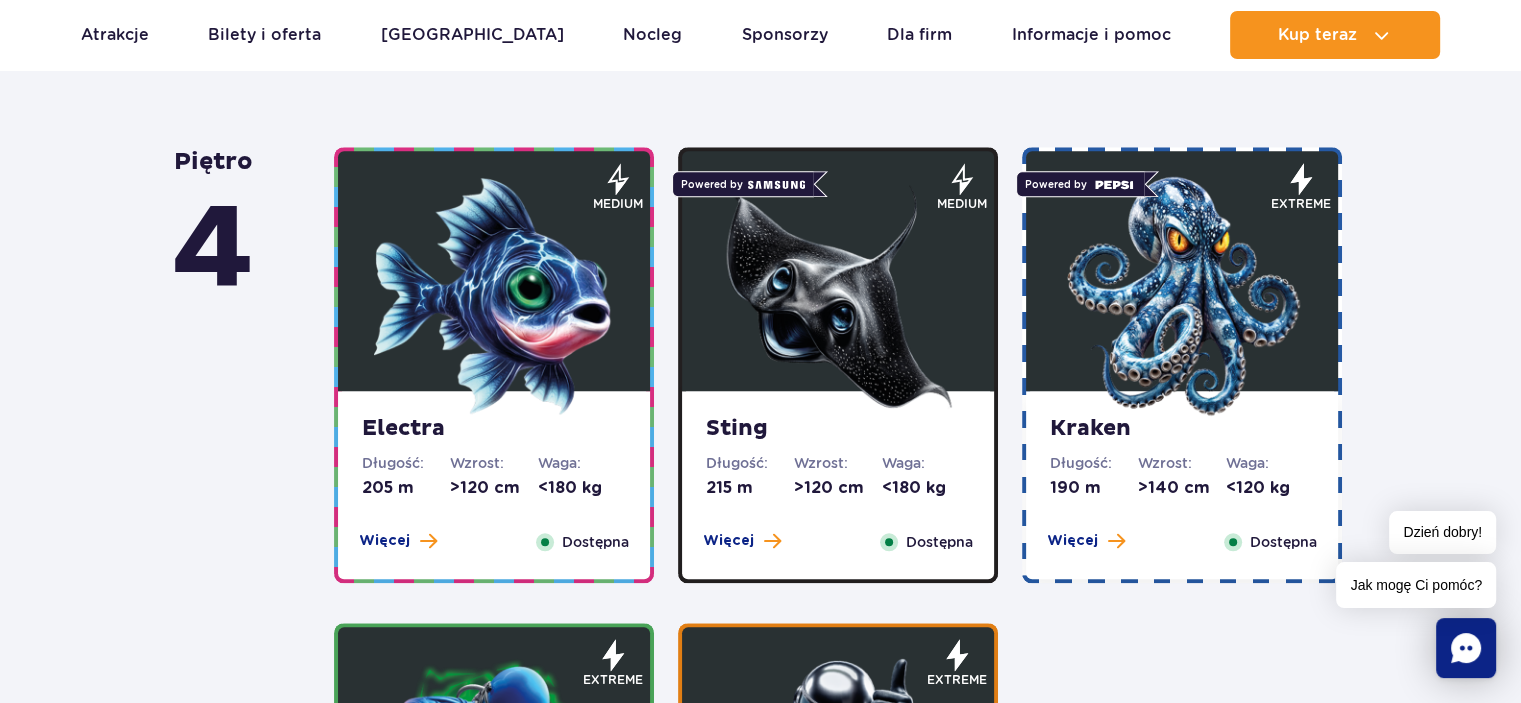 click at bounding box center (494, 296) 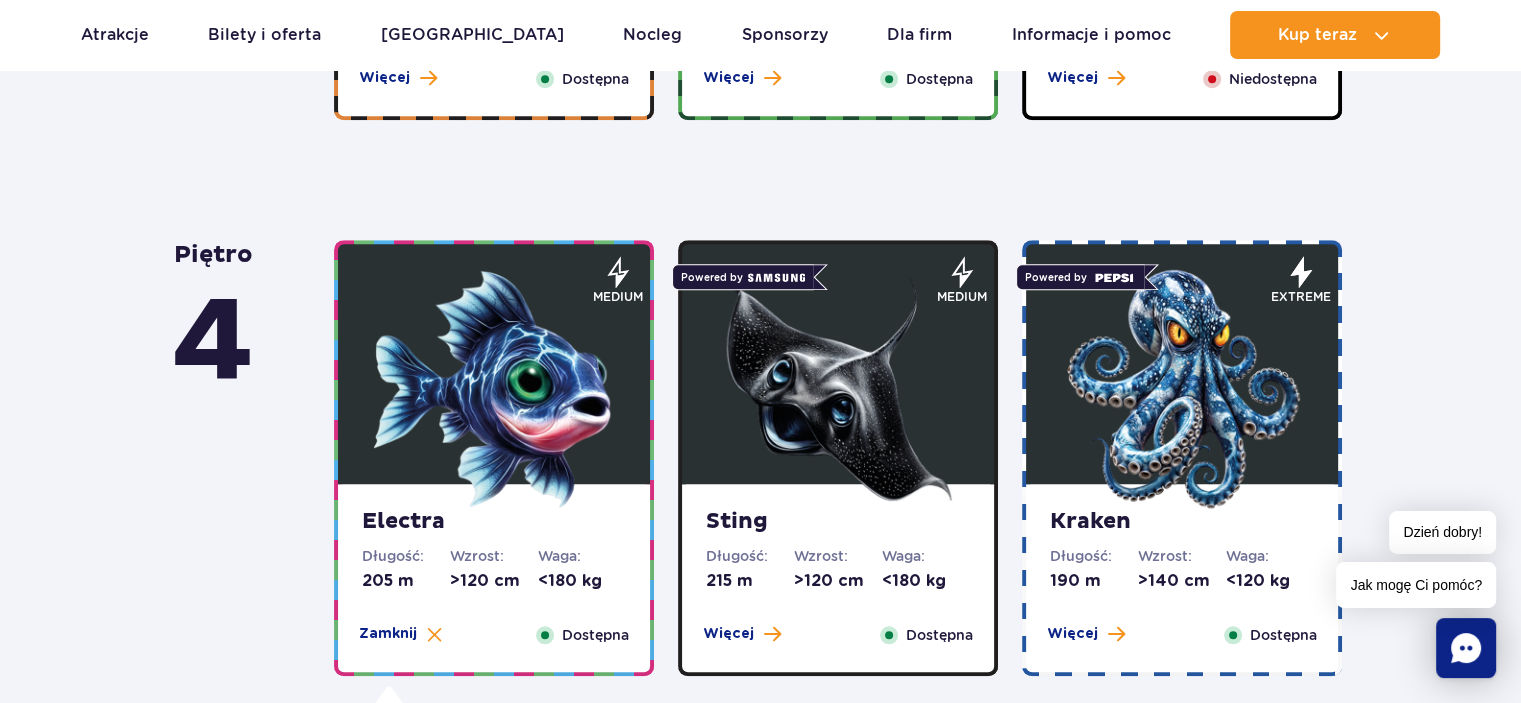 click at bounding box center (838, 389) 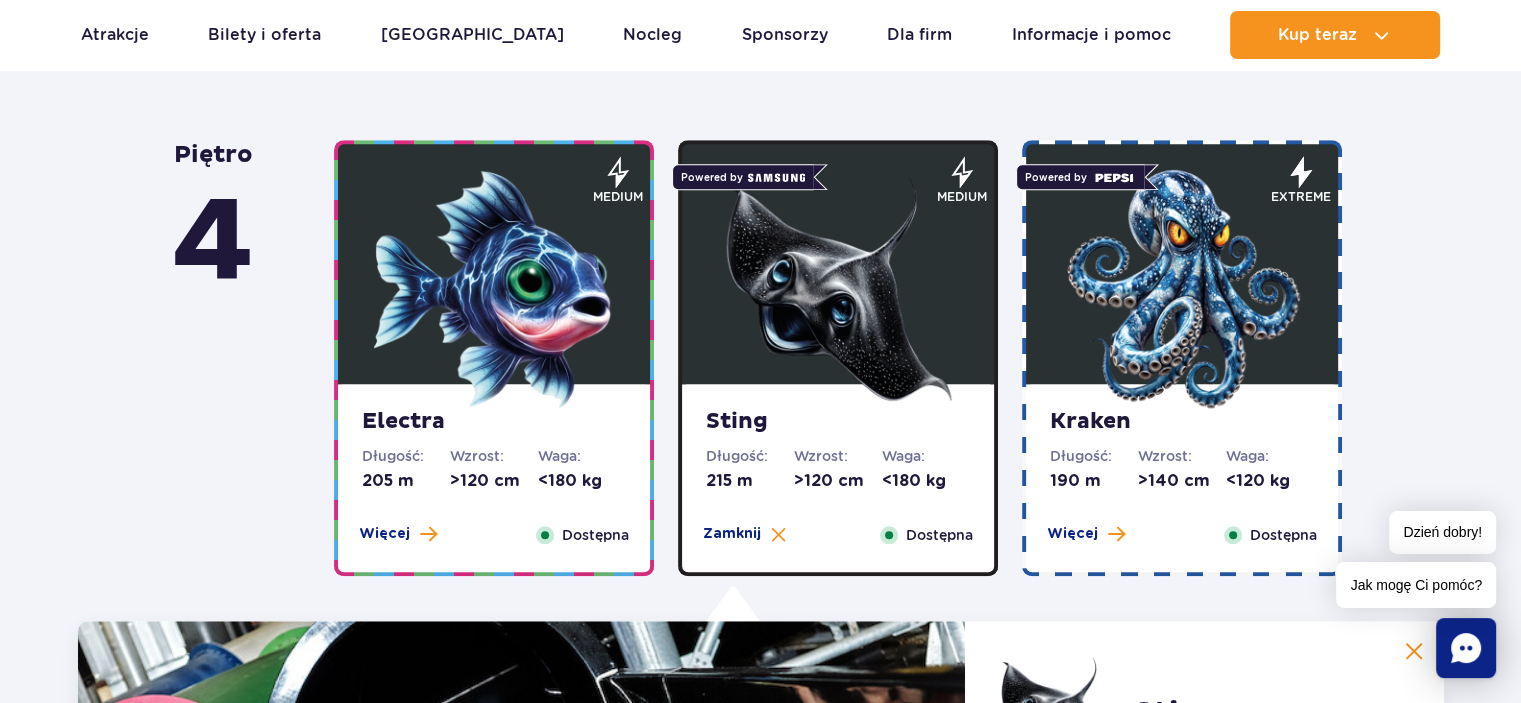 click at bounding box center (1182, 289) 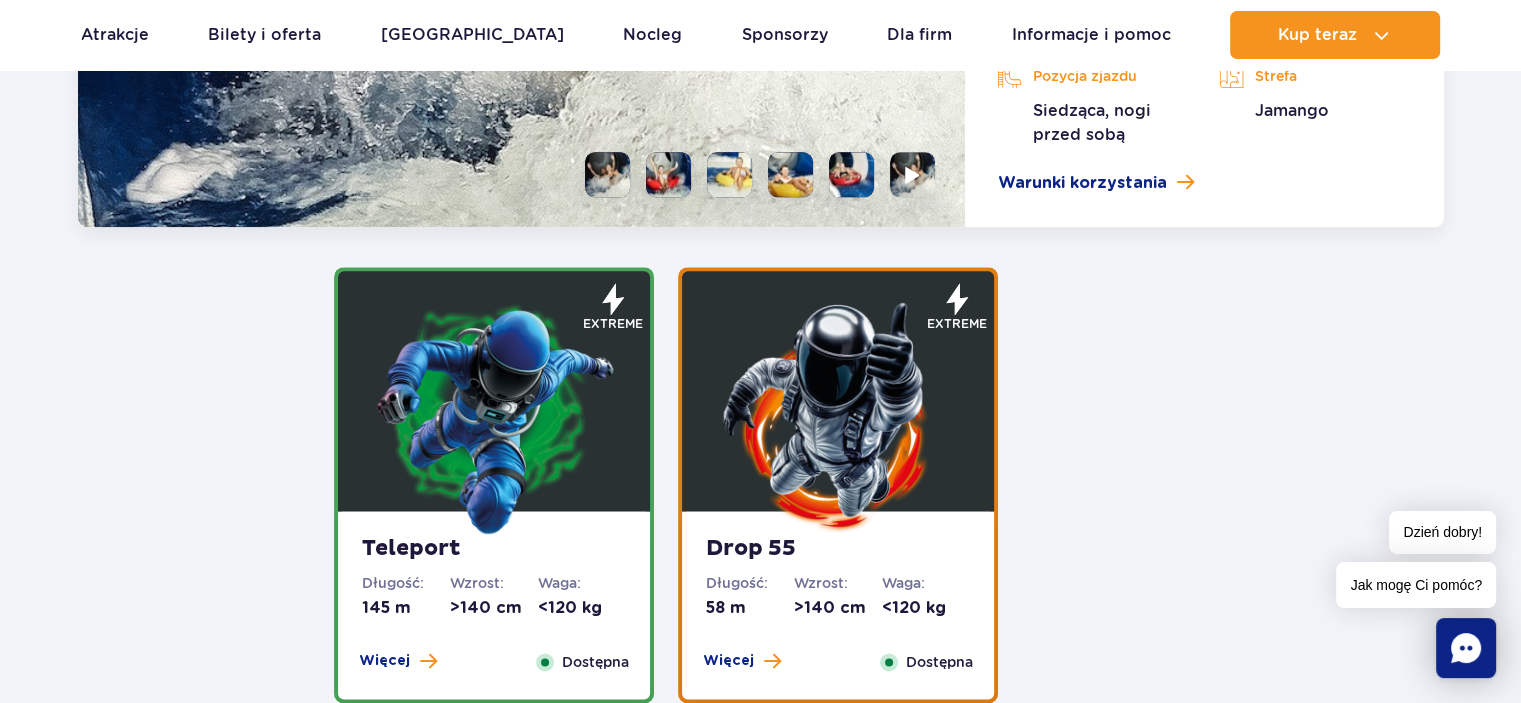 click at bounding box center (494, 416) 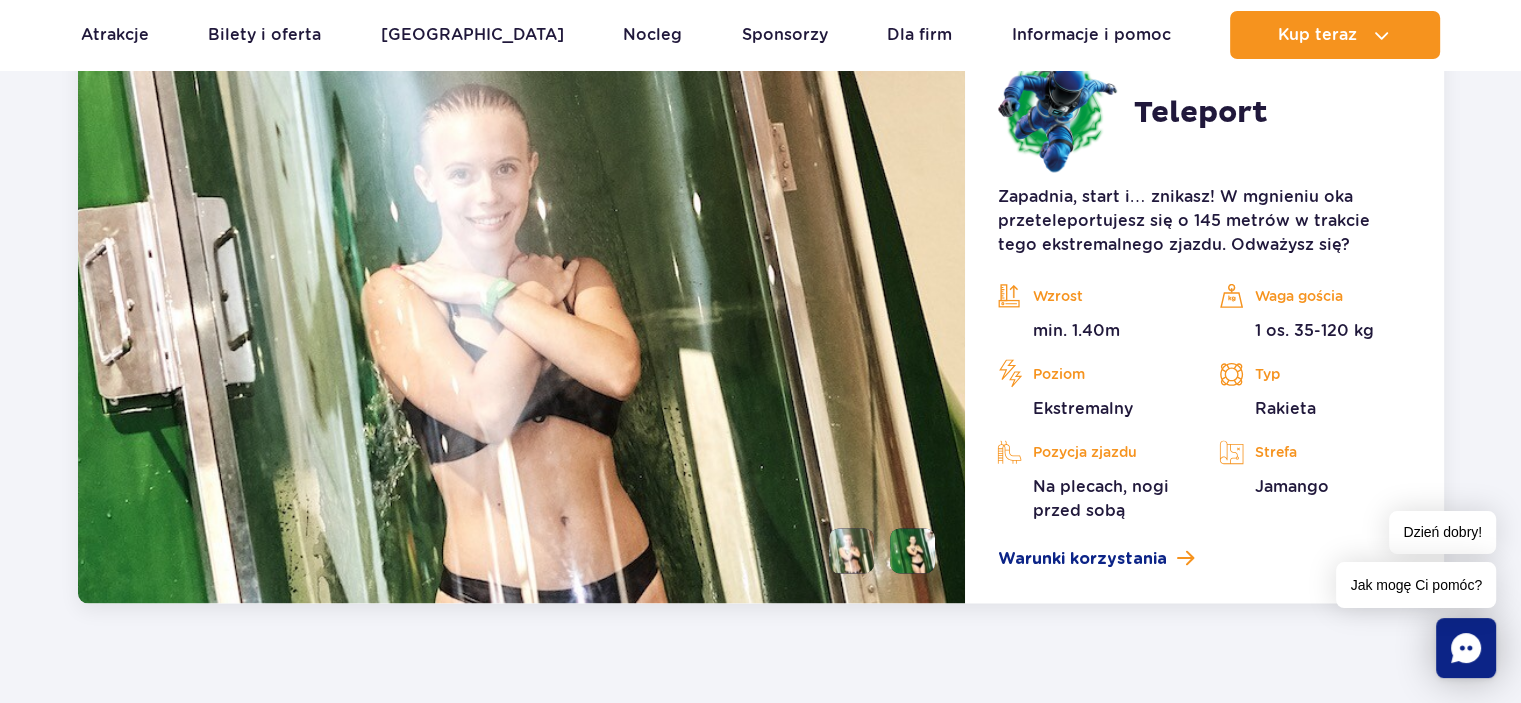 scroll, scrollTop: 2032, scrollLeft: 0, axis: vertical 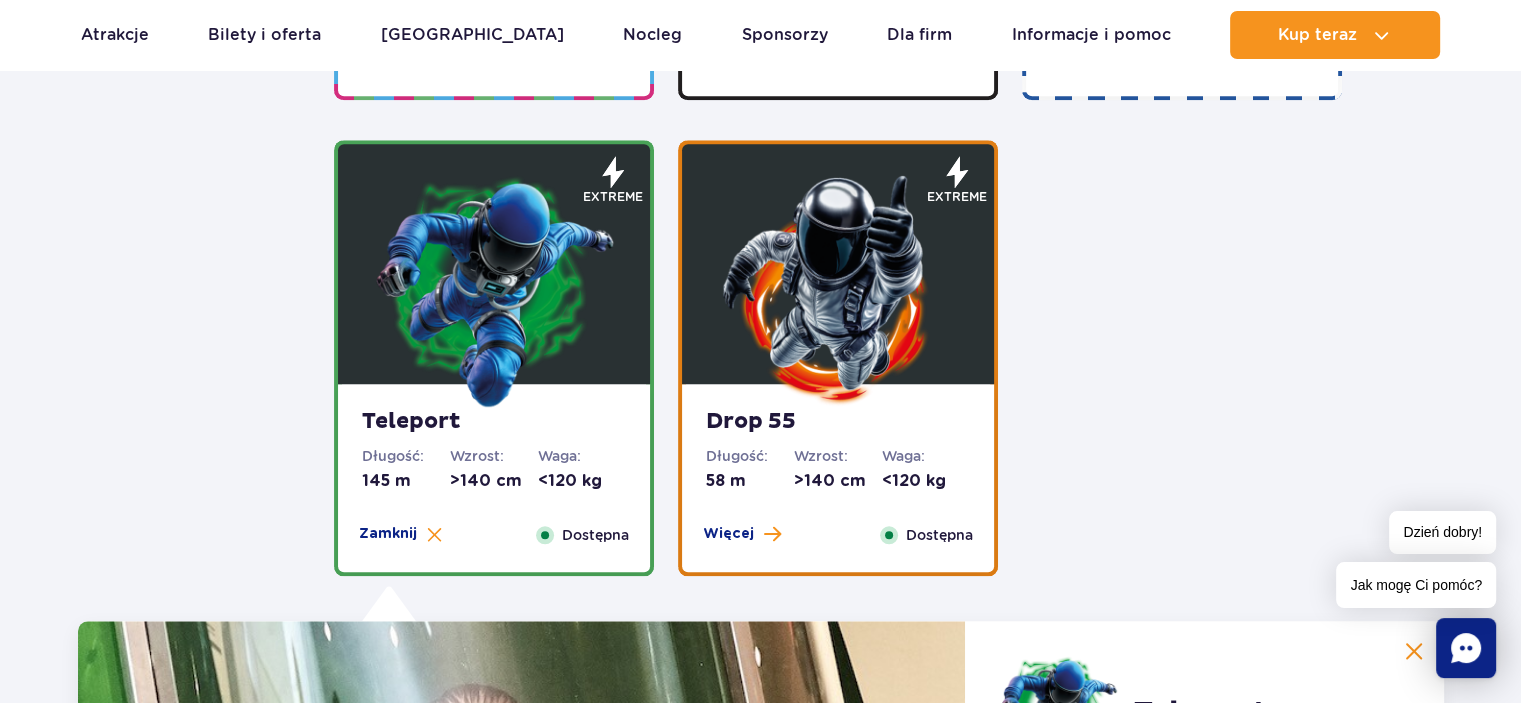 click at bounding box center [838, 289] 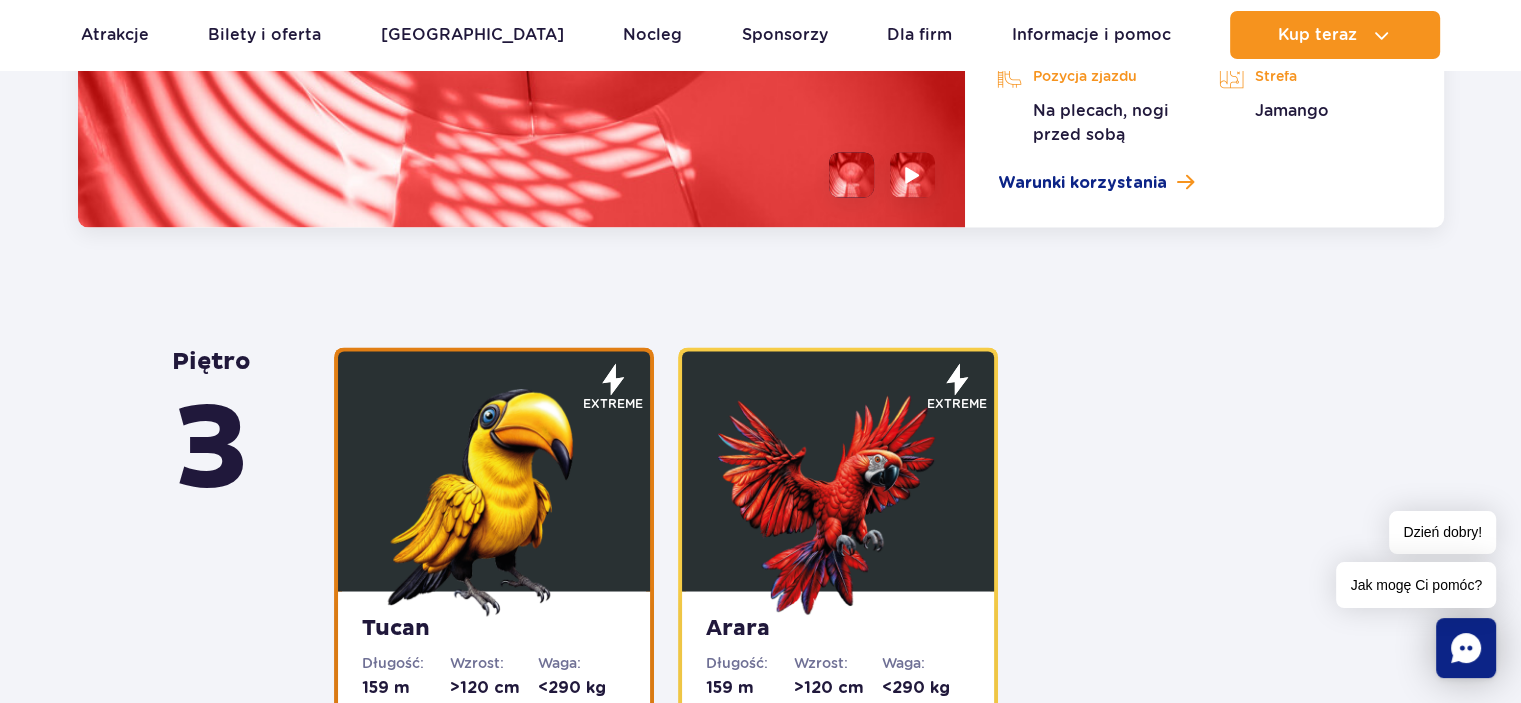 click at bounding box center [494, 496] 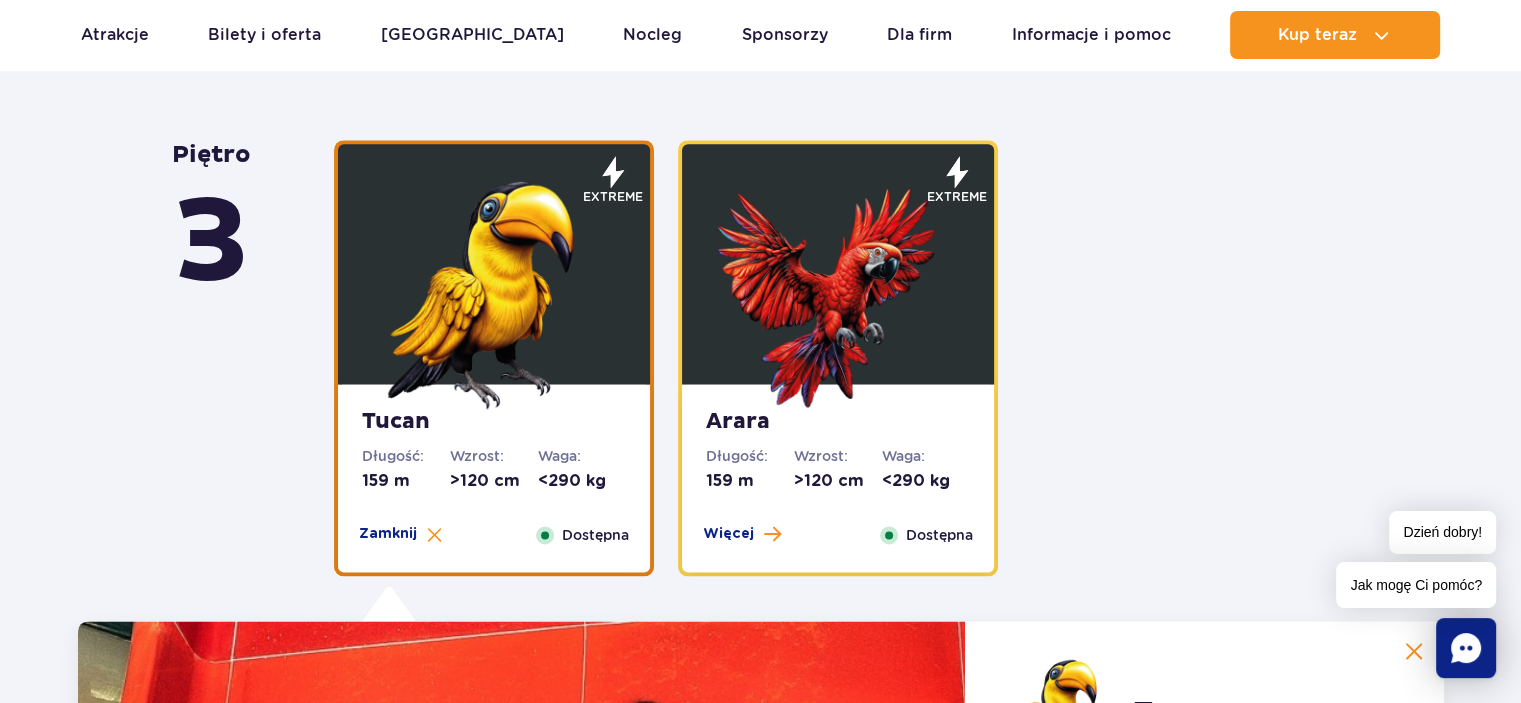 click at bounding box center [838, 289] 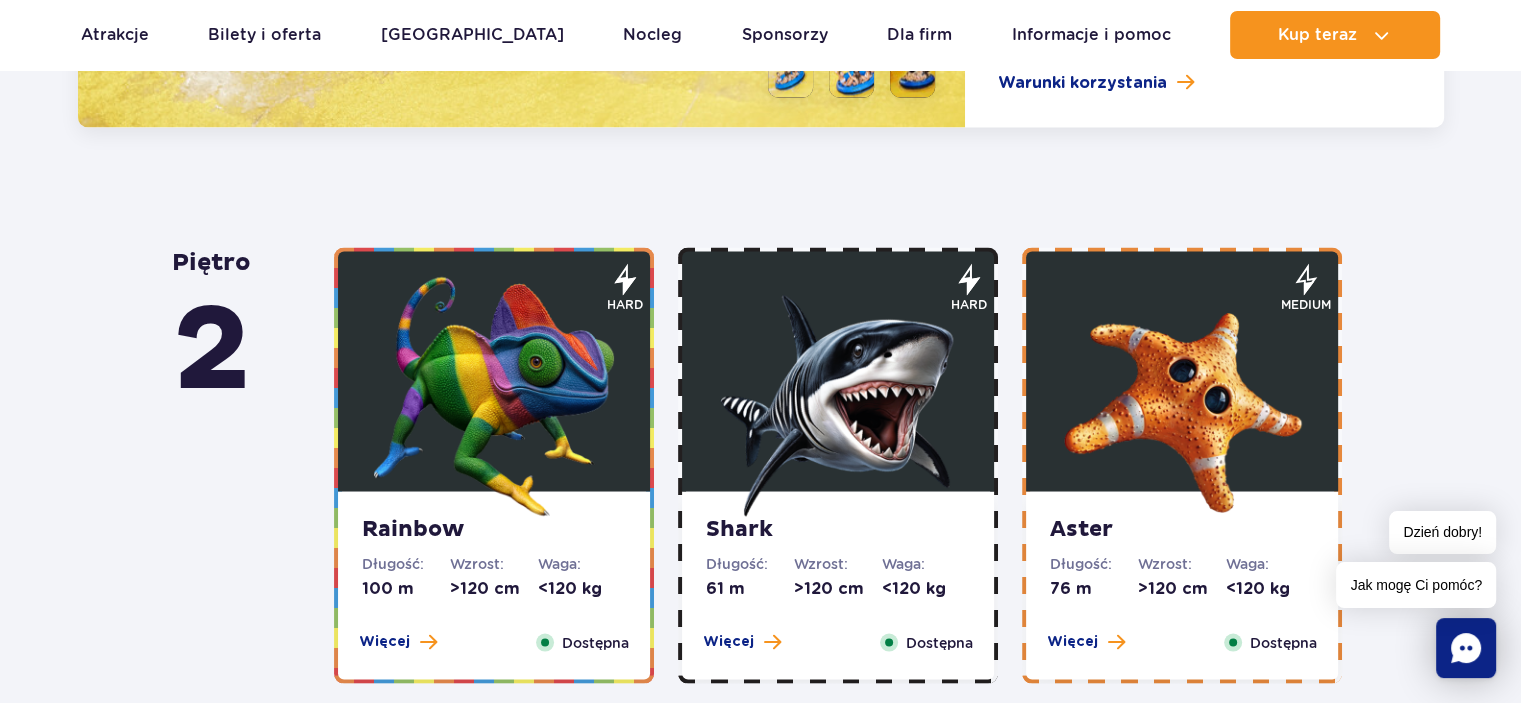 click at bounding box center [494, 396] 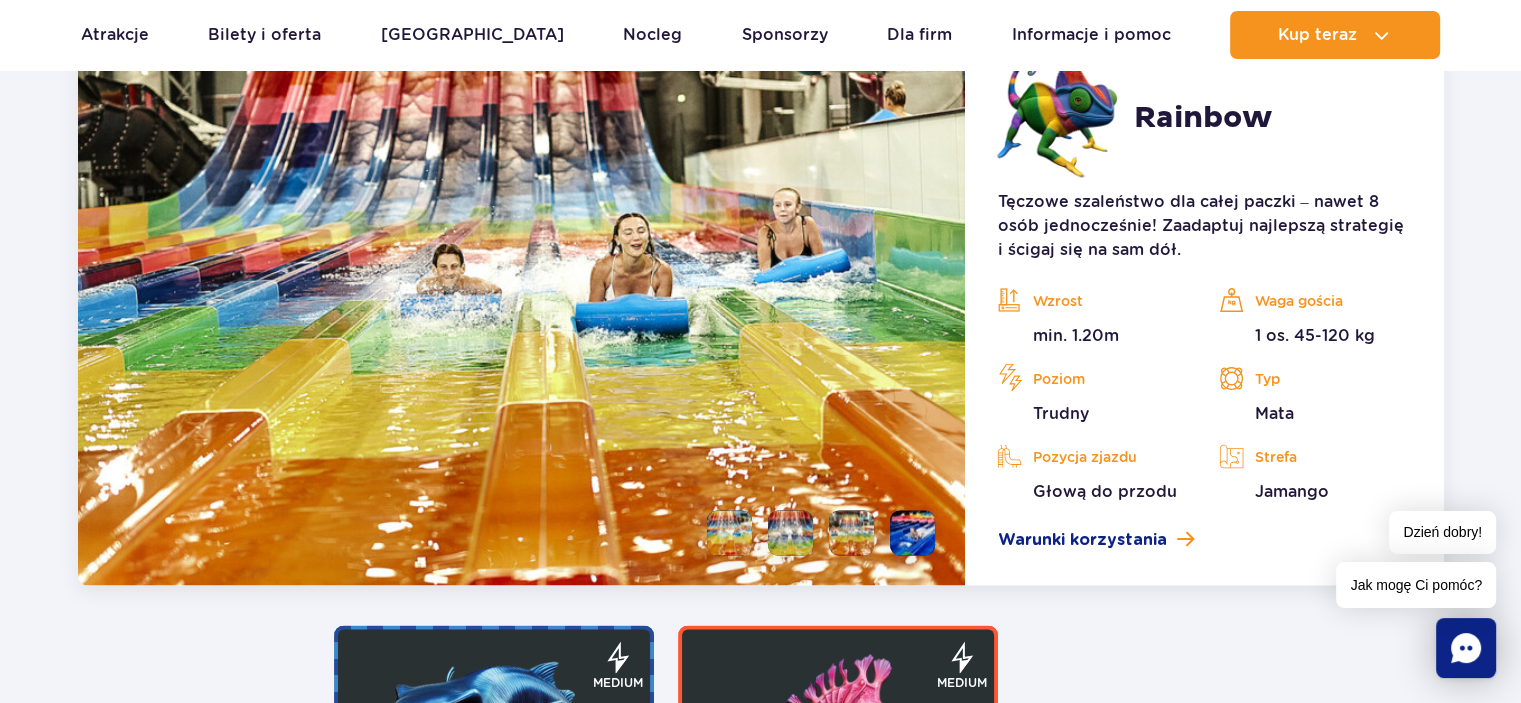 scroll, scrollTop: 3644, scrollLeft: 0, axis: vertical 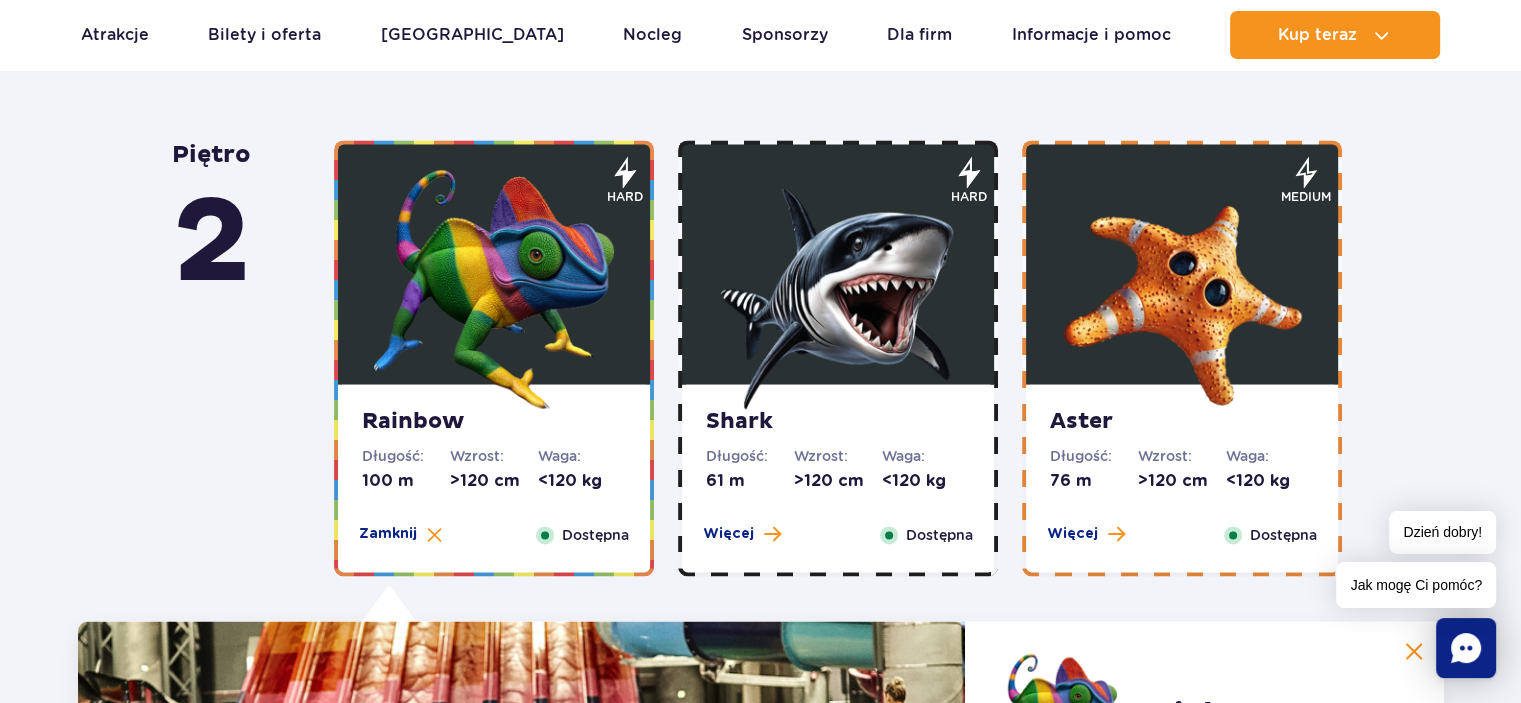click at bounding box center (838, 289) 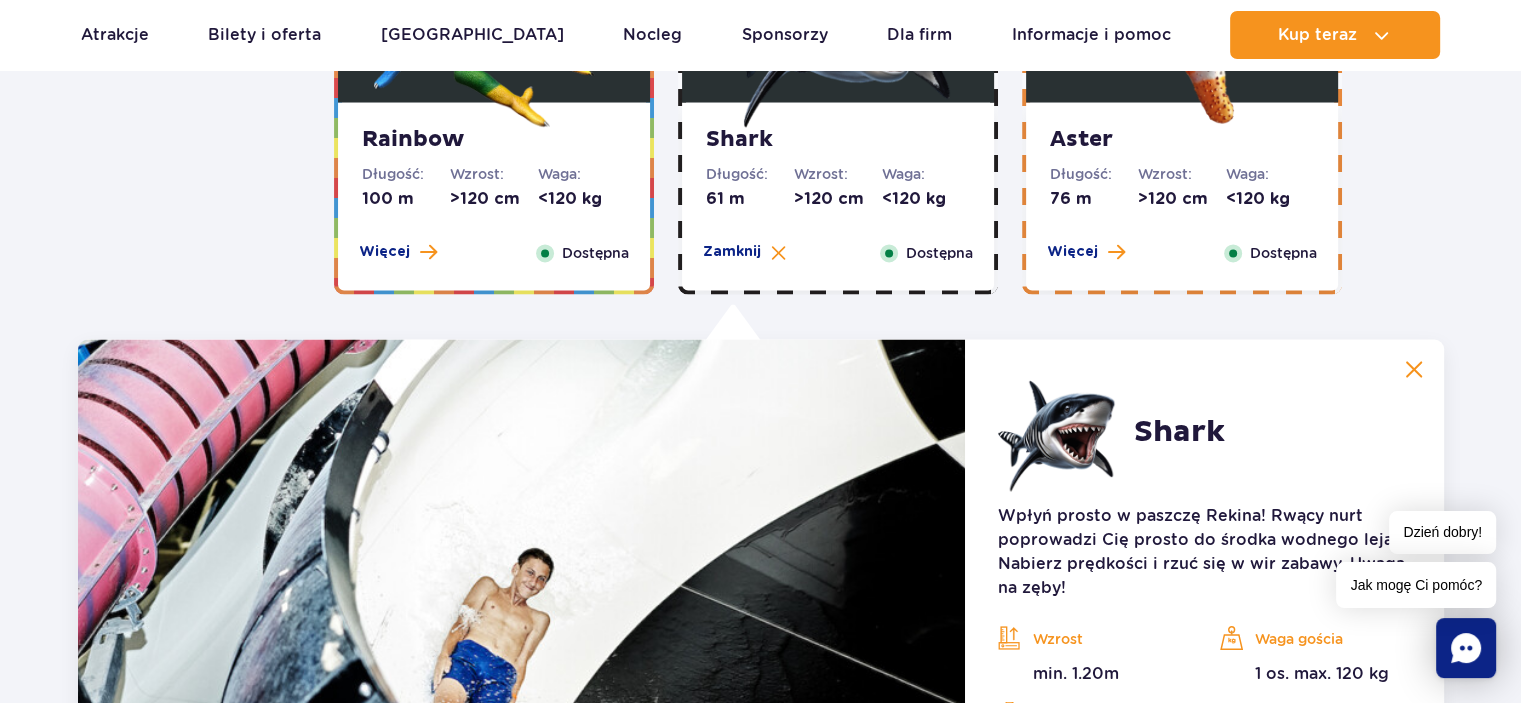 scroll, scrollTop: 3644, scrollLeft: 0, axis: vertical 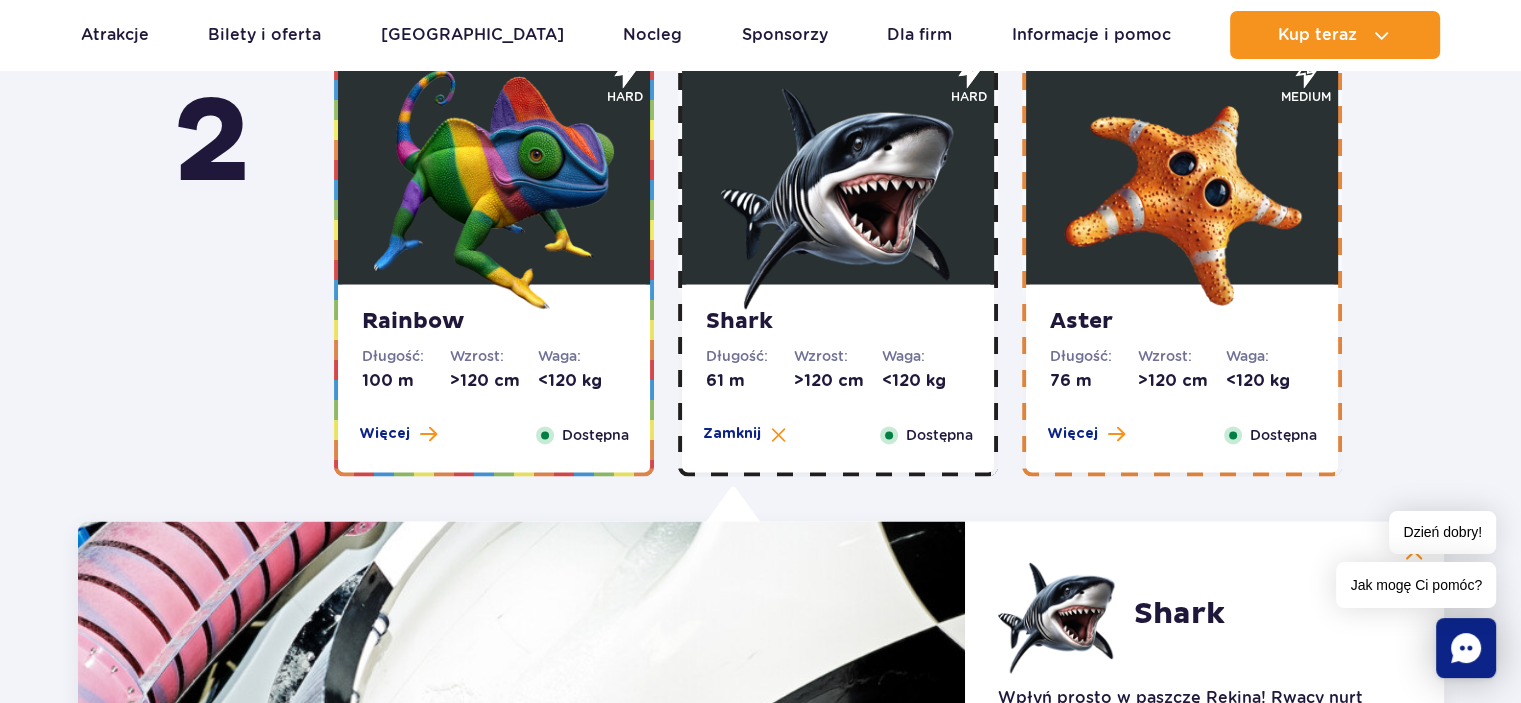 click at bounding box center (1182, 189) 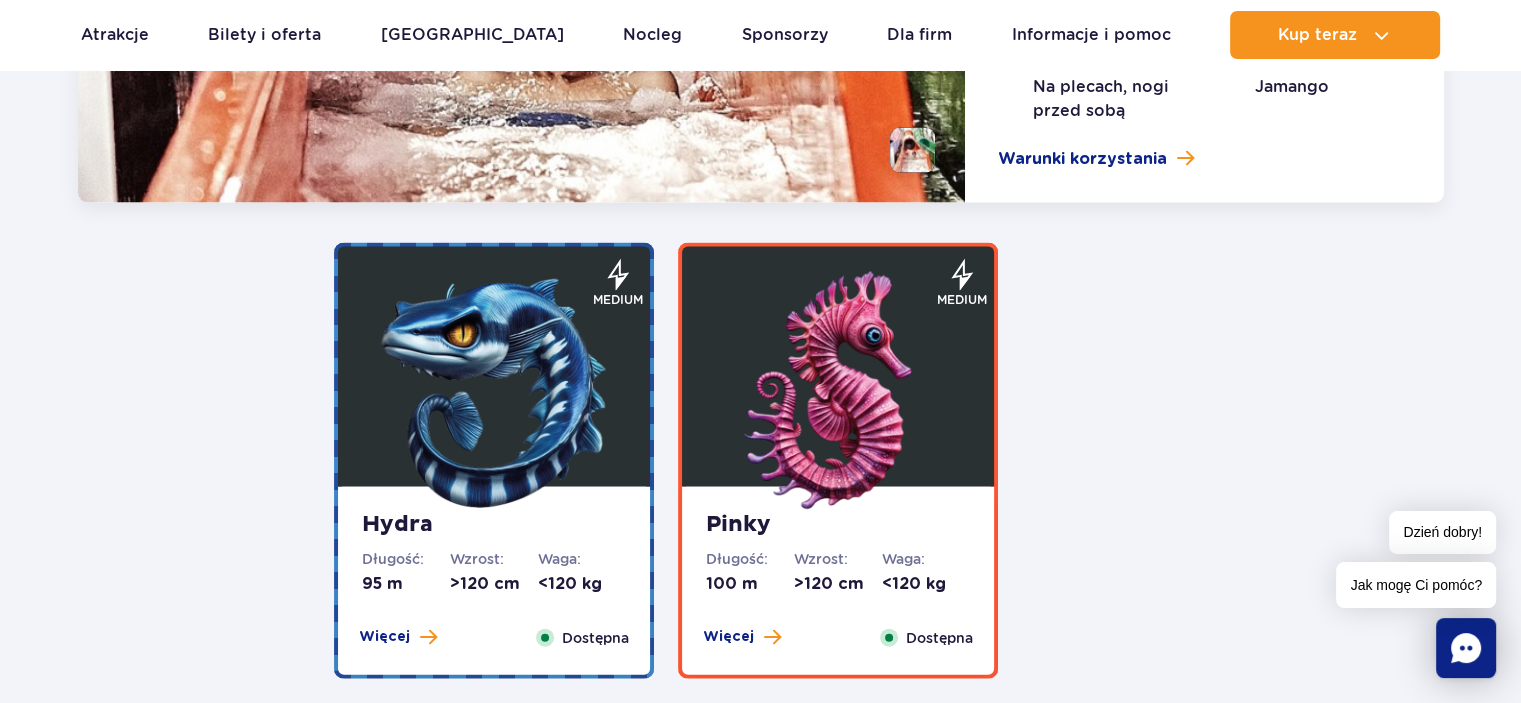 click at bounding box center [494, 392] 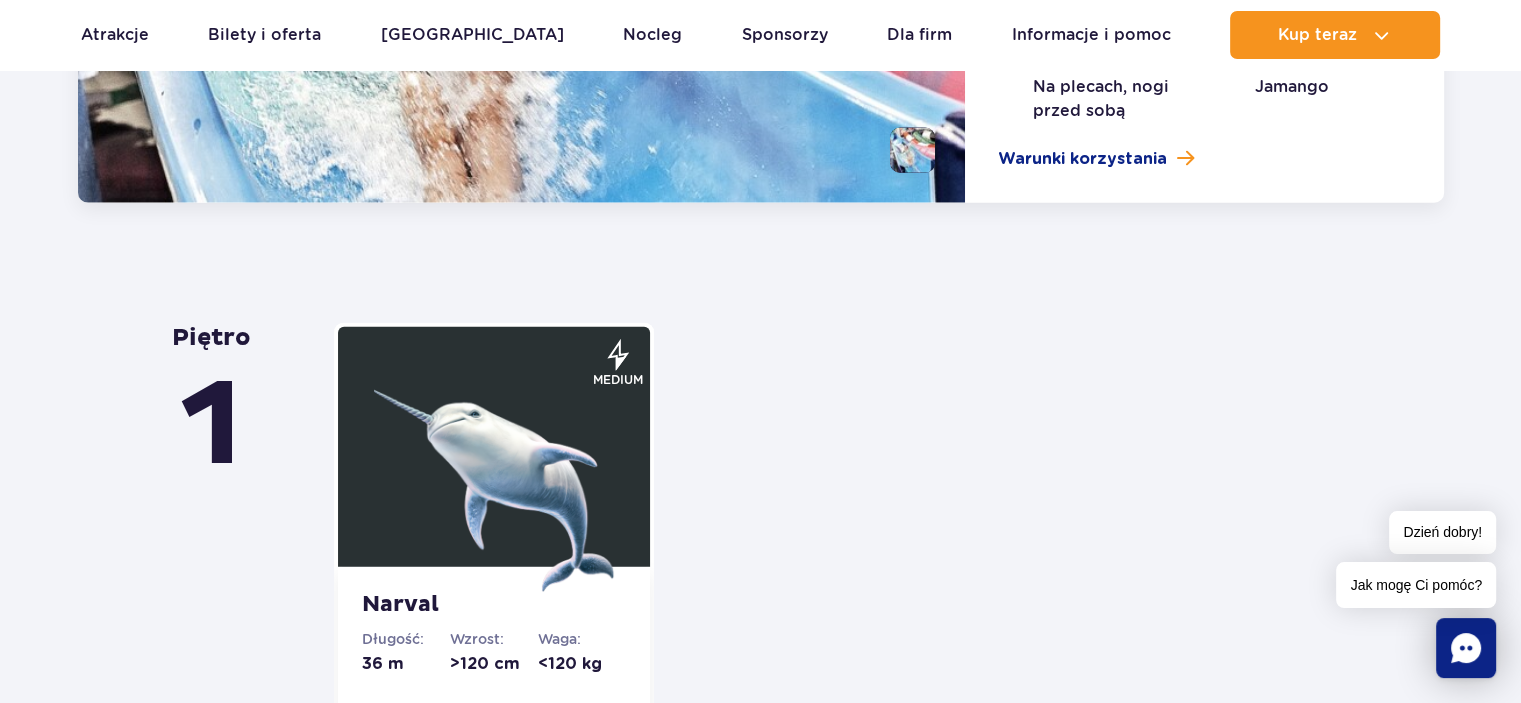 click at bounding box center (494, 472) 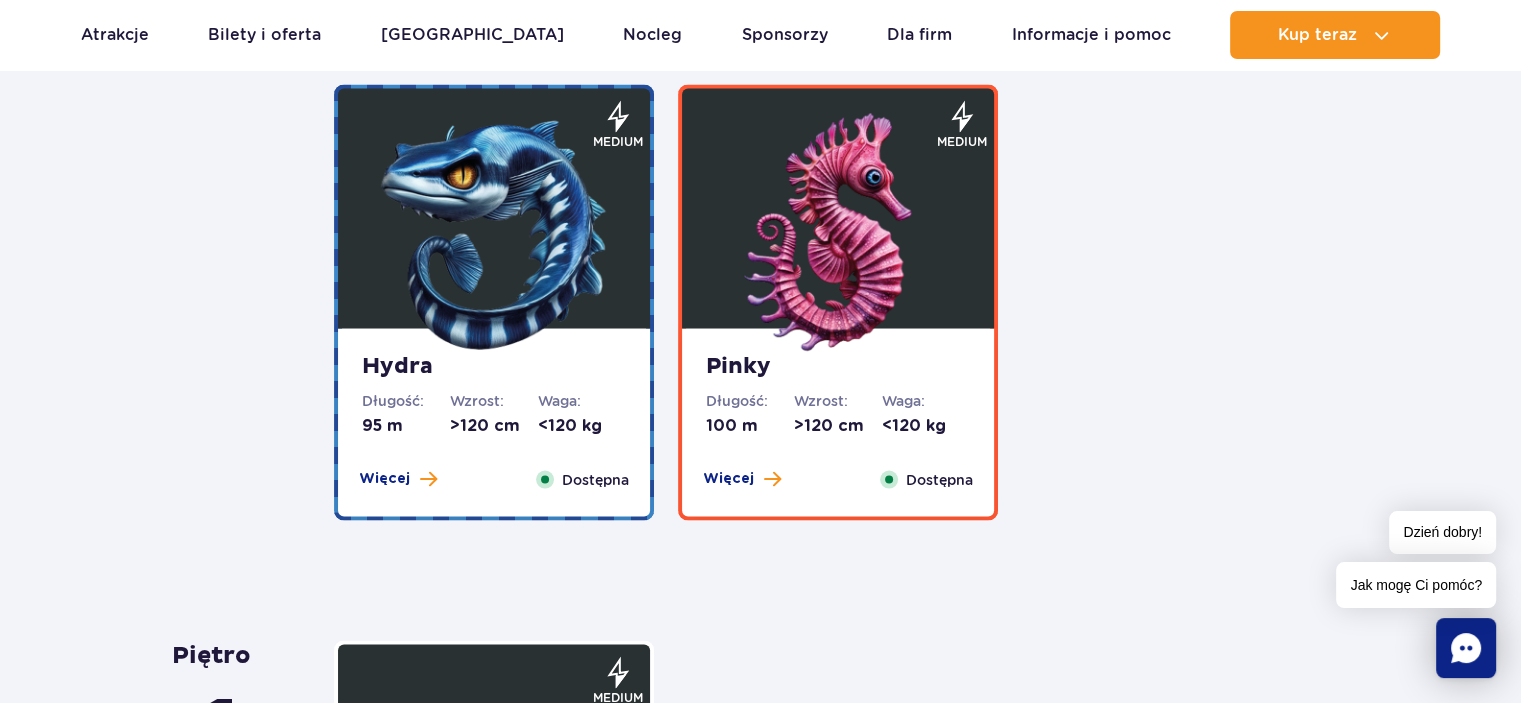 click at bounding box center [838, 233] 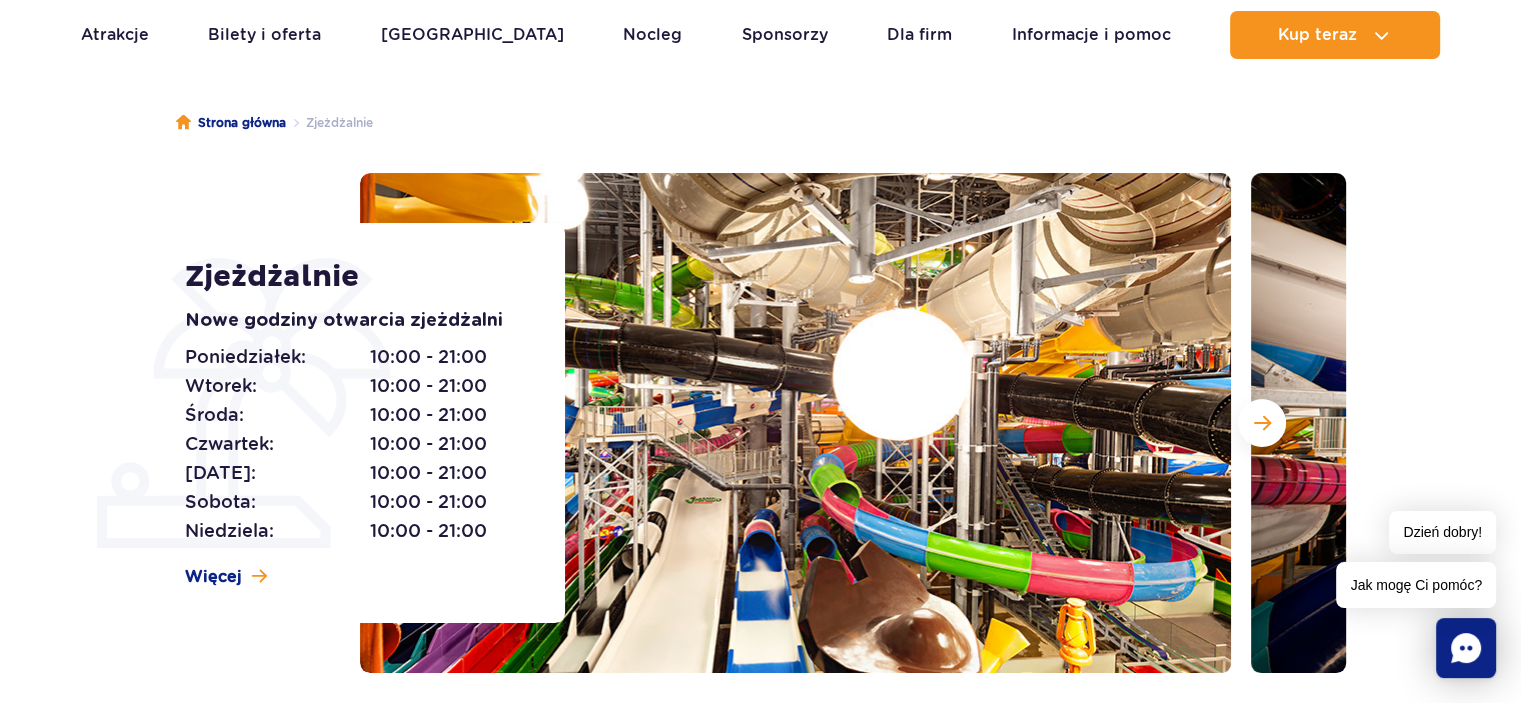 scroll, scrollTop: 0, scrollLeft: 0, axis: both 